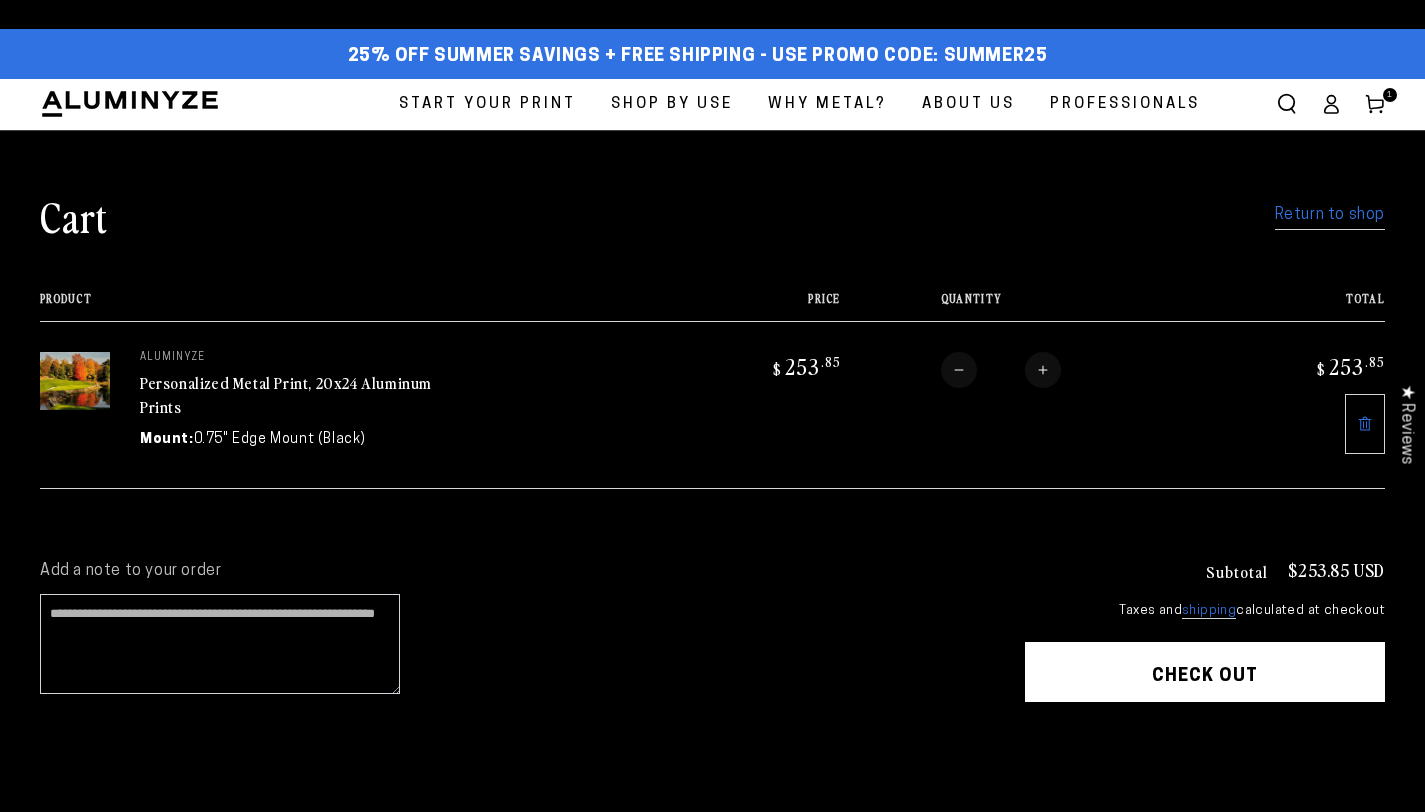 scroll, scrollTop: 0, scrollLeft: 0, axis: both 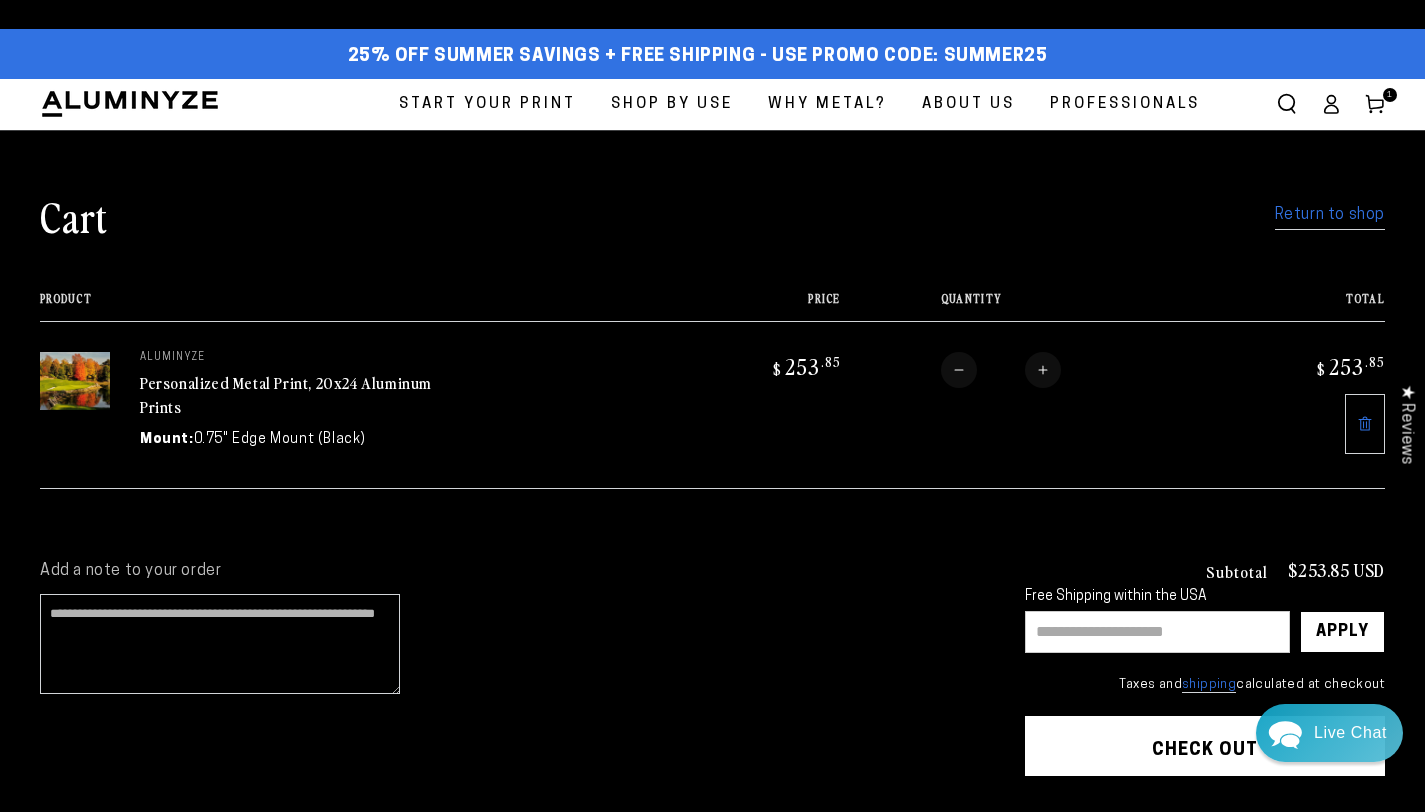 click at bounding box center [1157, 632] 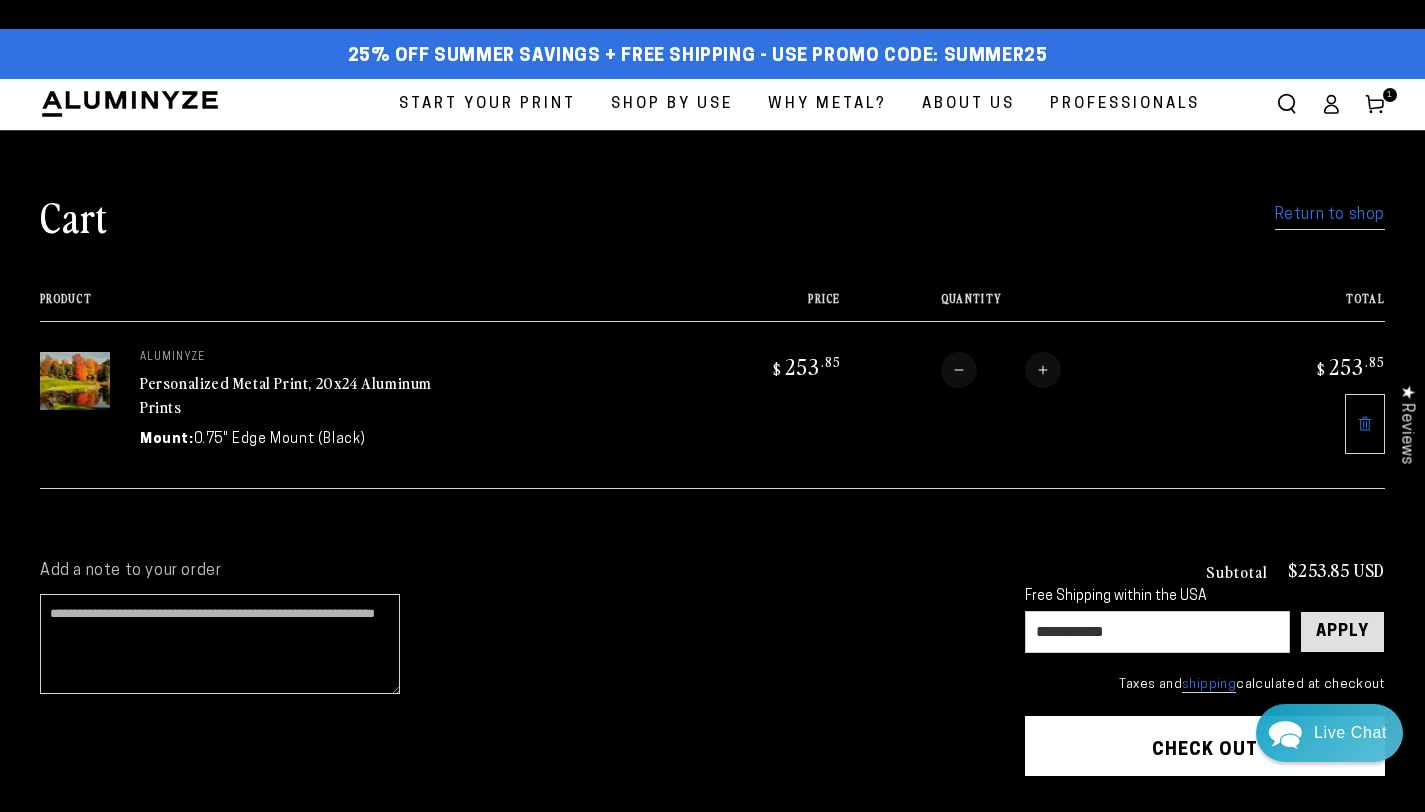 type on "**********" 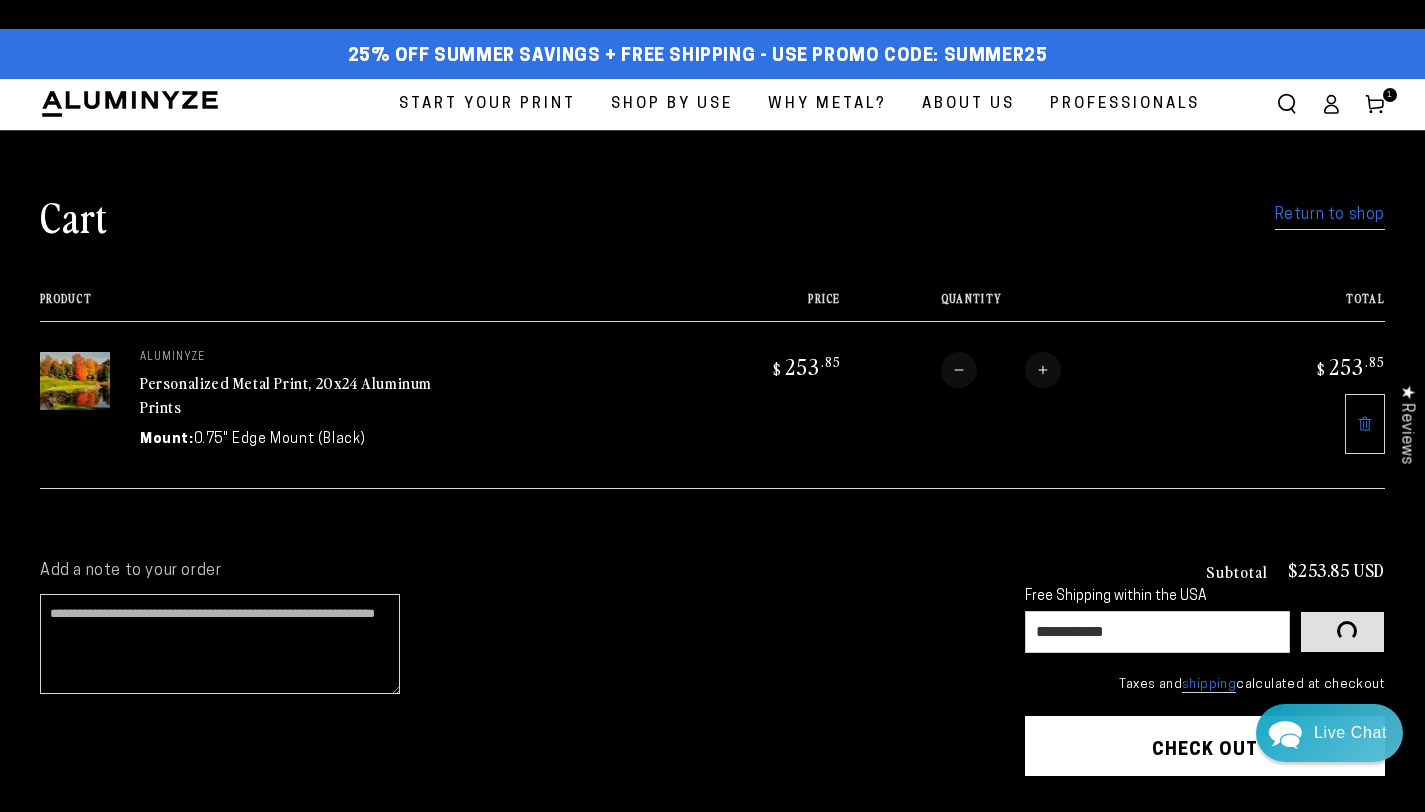 type 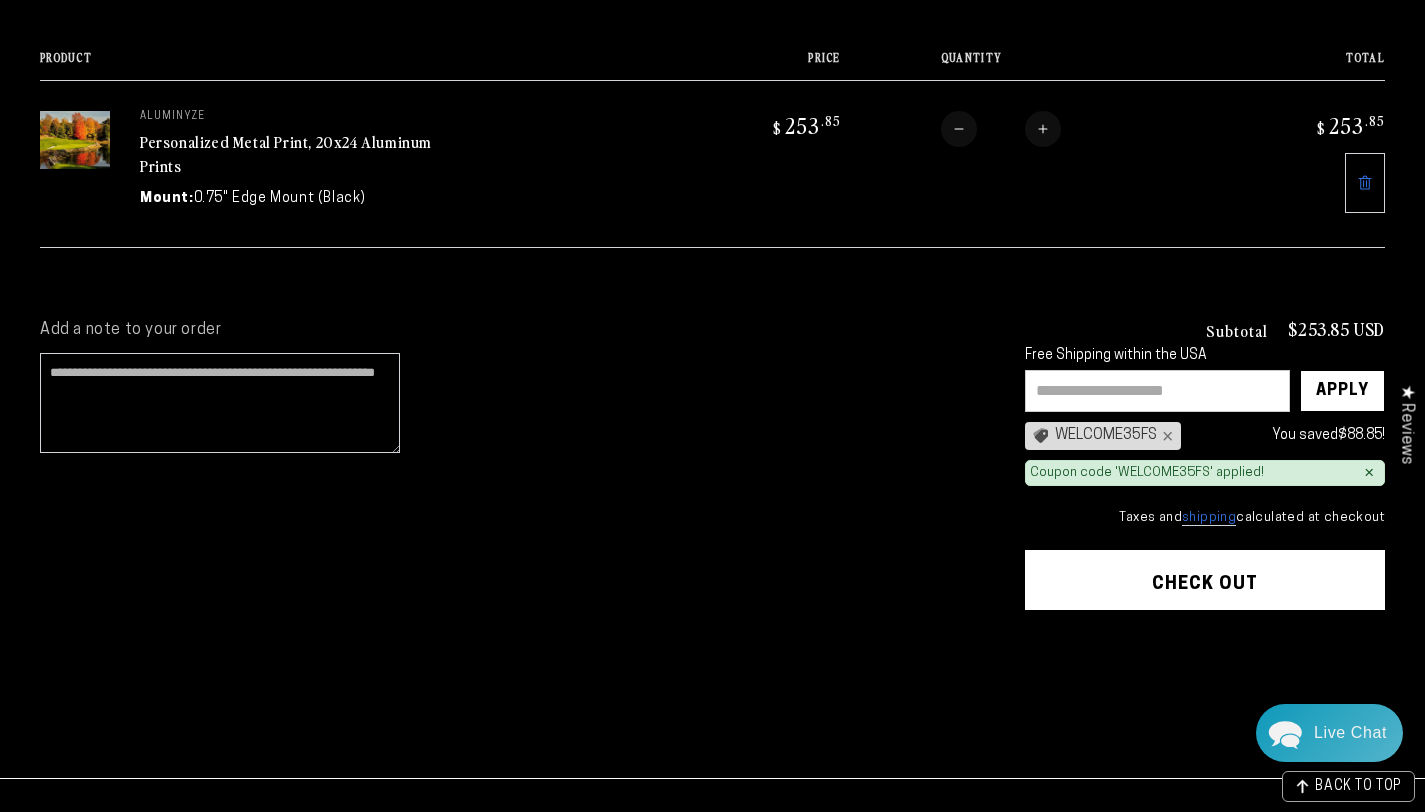 scroll, scrollTop: 249, scrollLeft: 0, axis: vertical 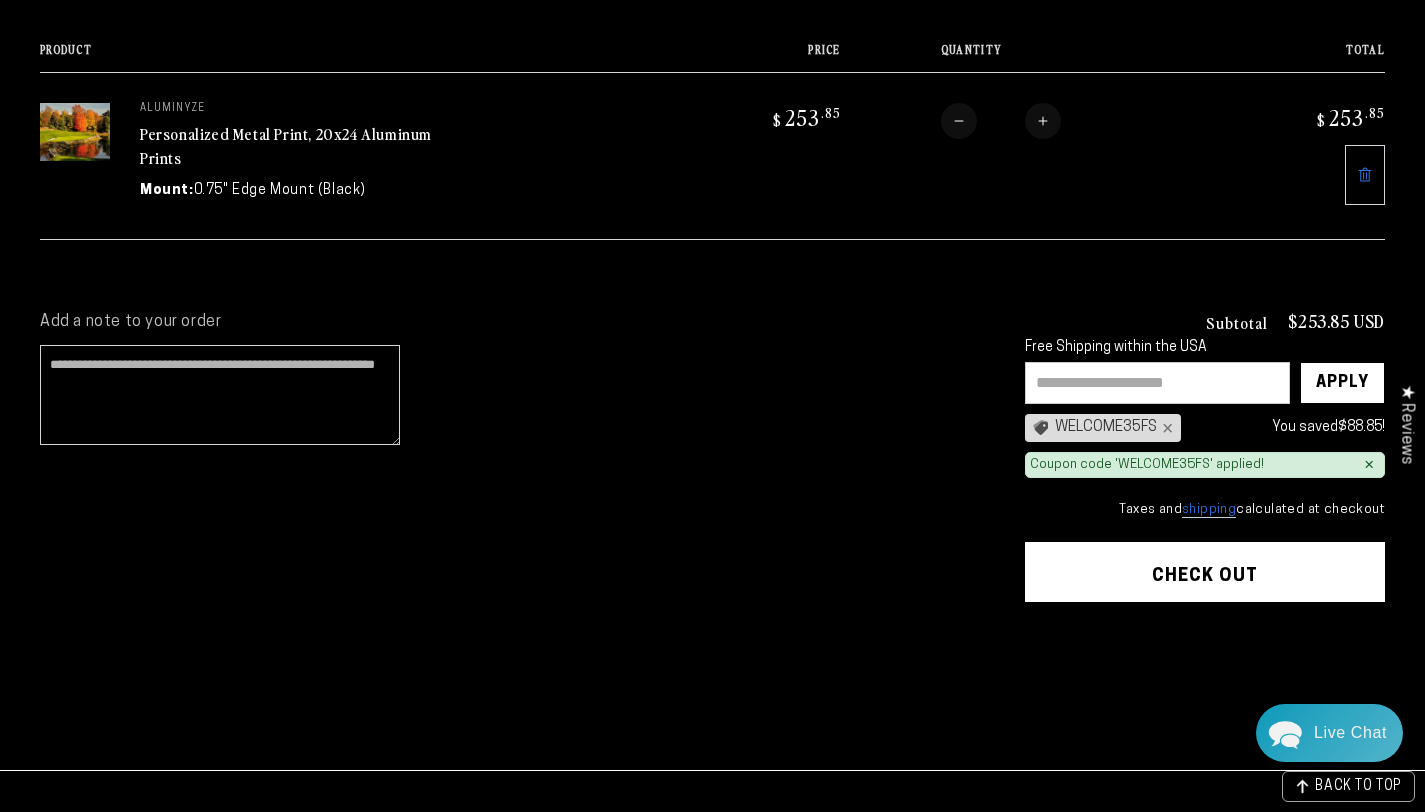 click on "Check out" at bounding box center (1205, 572) 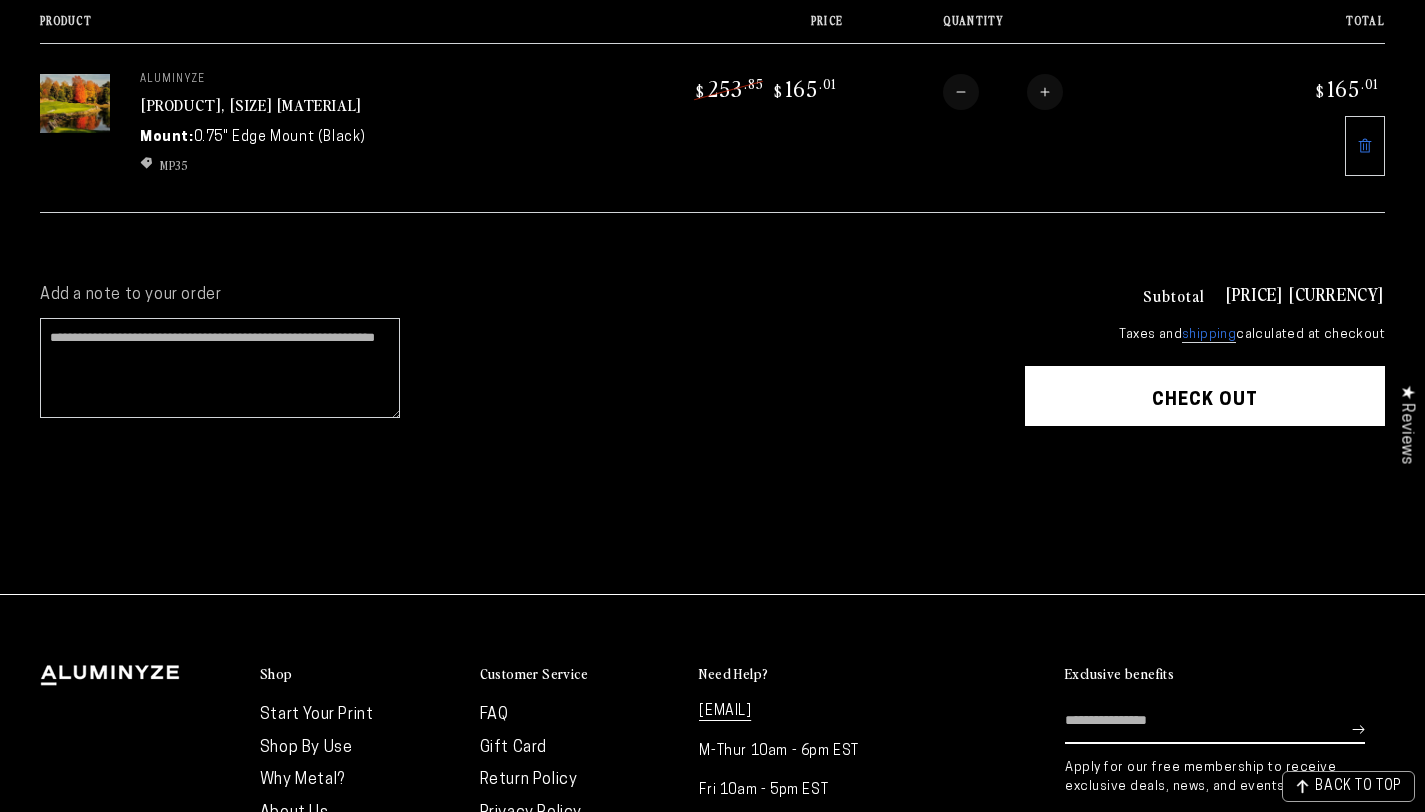 scroll, scrollTop: 0, scrollLeft: 0, axis: both 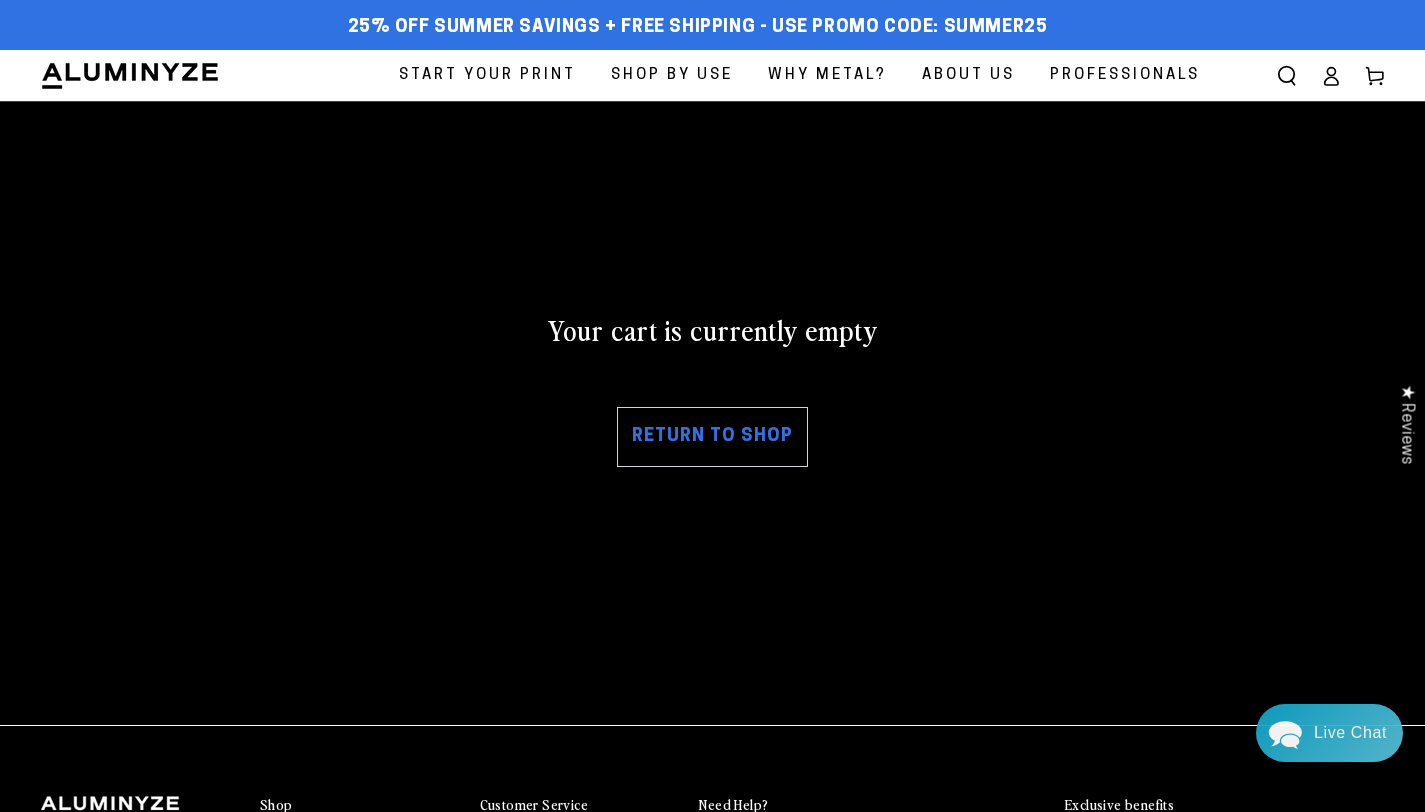 click on "Return to shop" at bounding box center [712, 437] 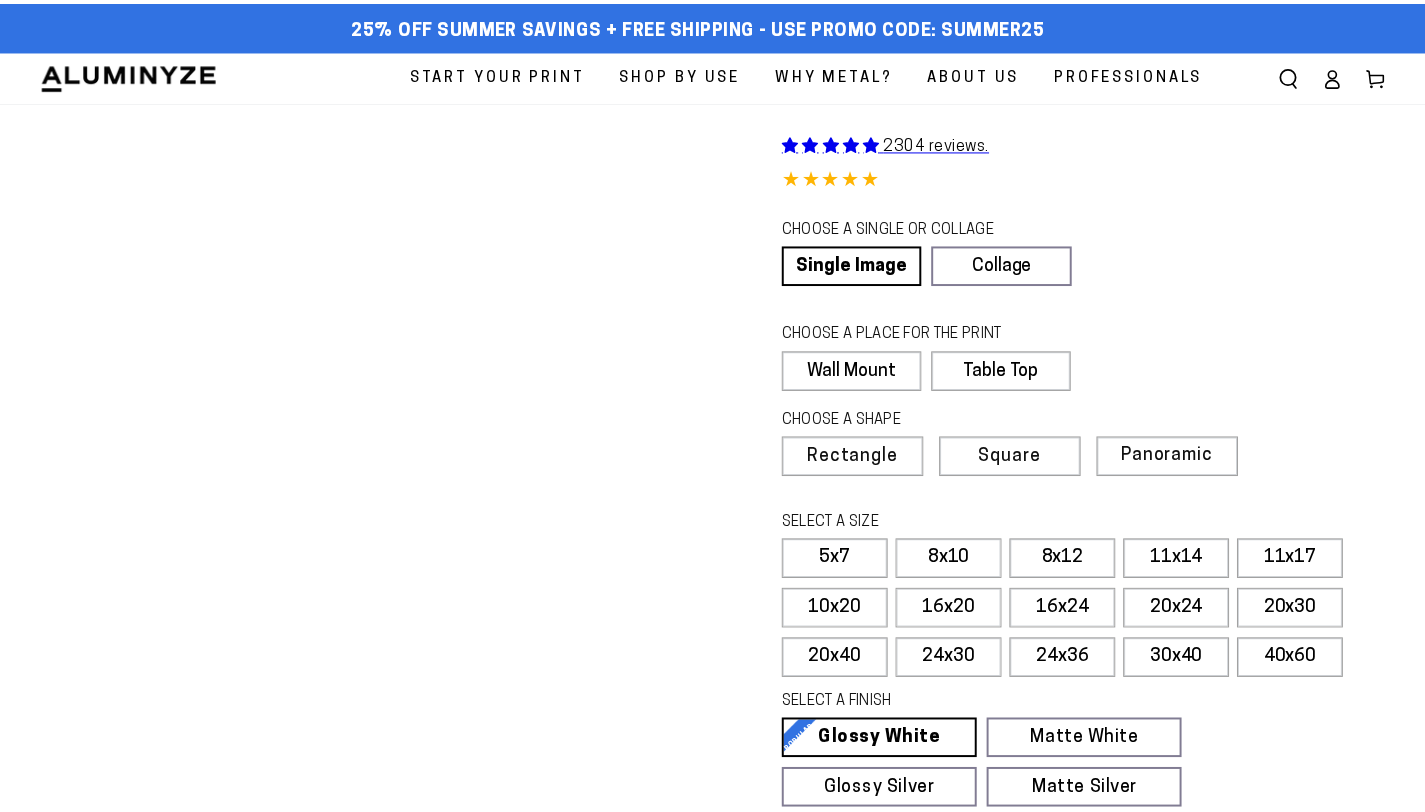 scroll, scrollTop: 0, scrollLeft: 0, axis: both 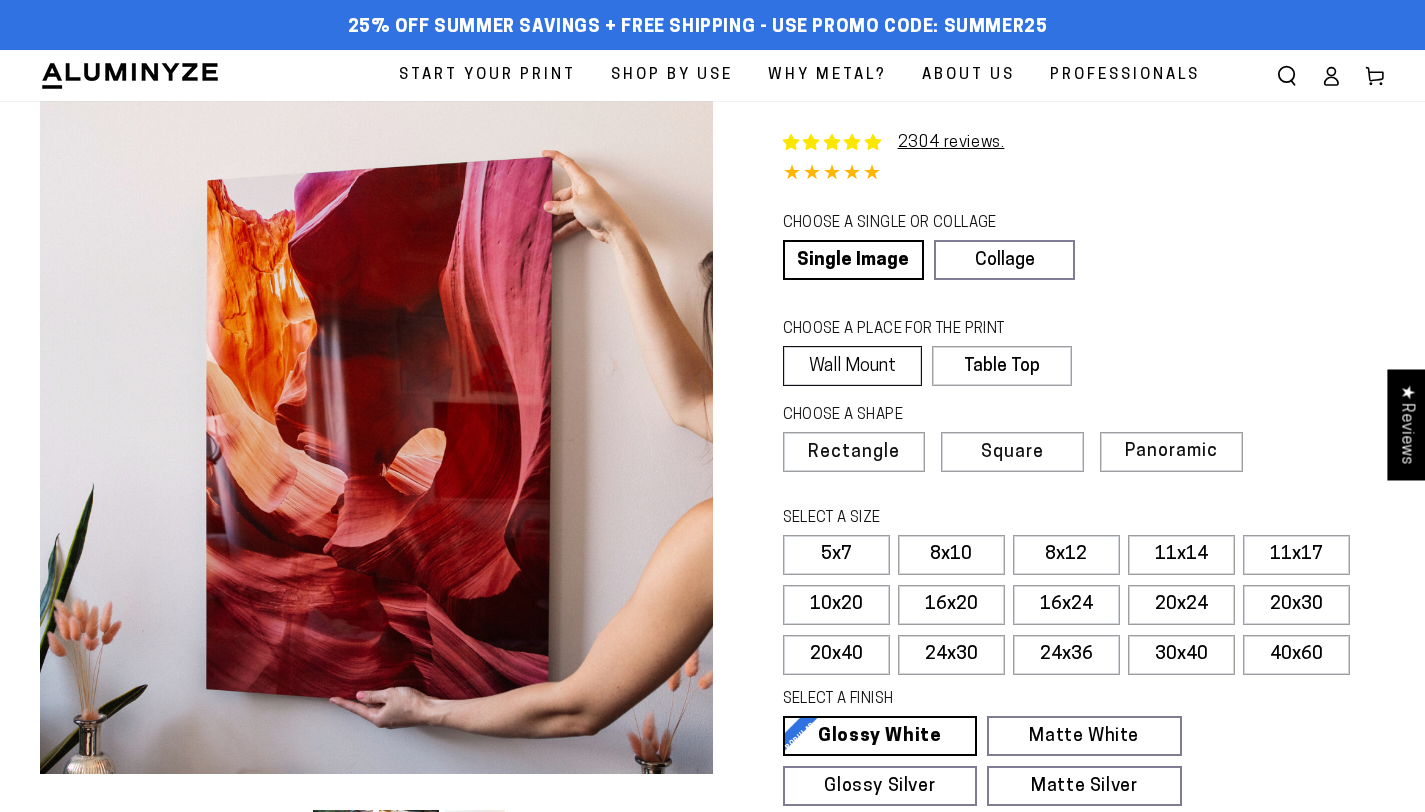 select on "**********" 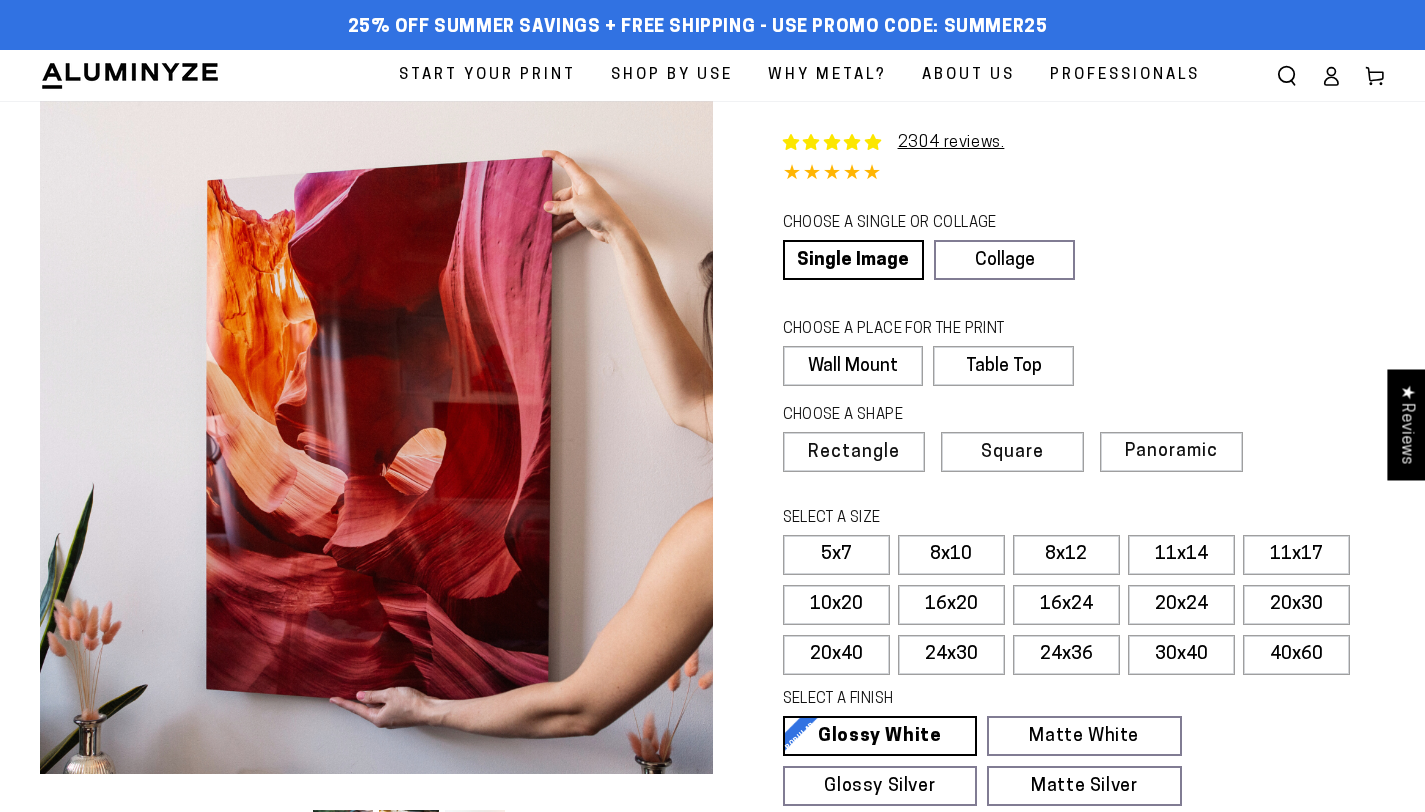scroll, scrollTop: 0, scrollLeft: 0, axis: both 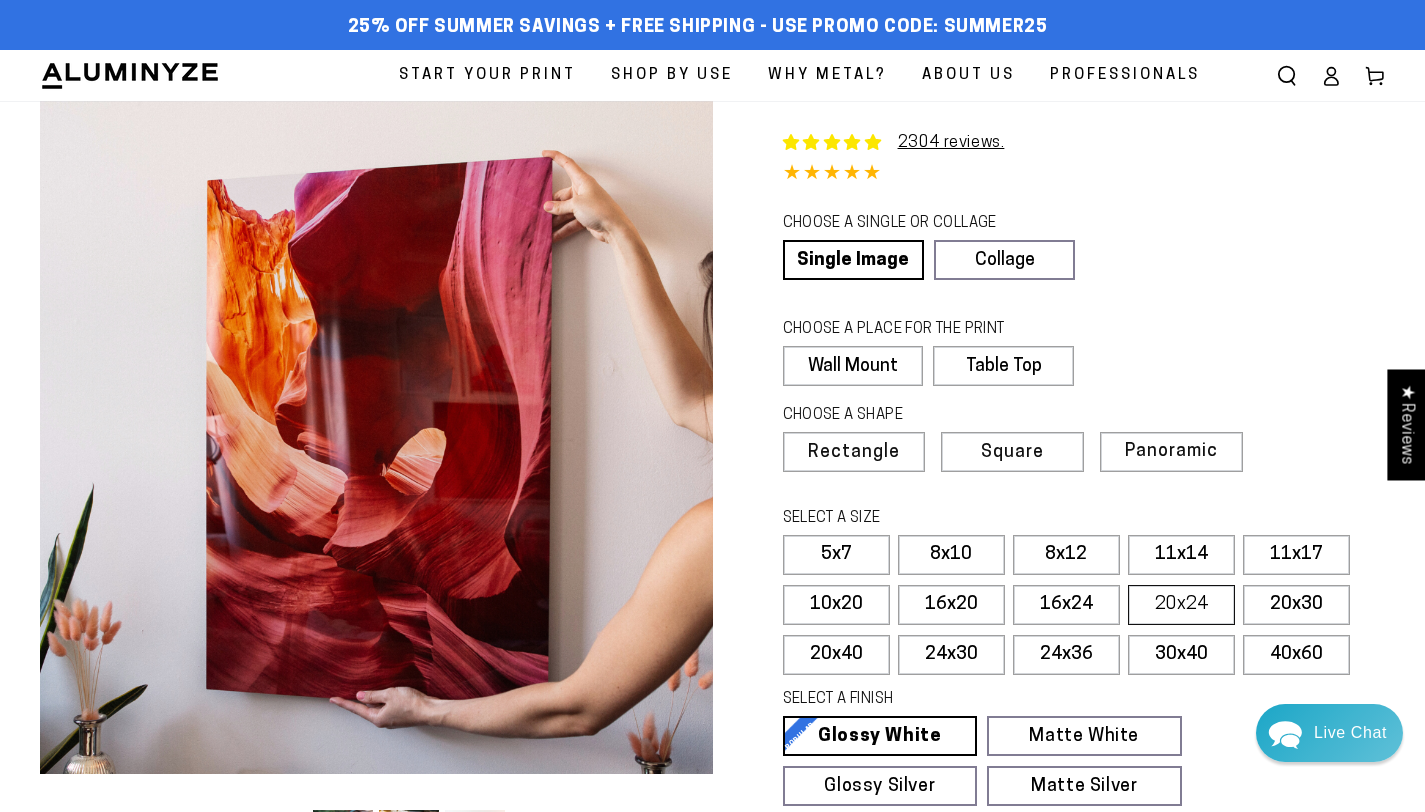 click on "20x24" at bounding box center (1181, 605) 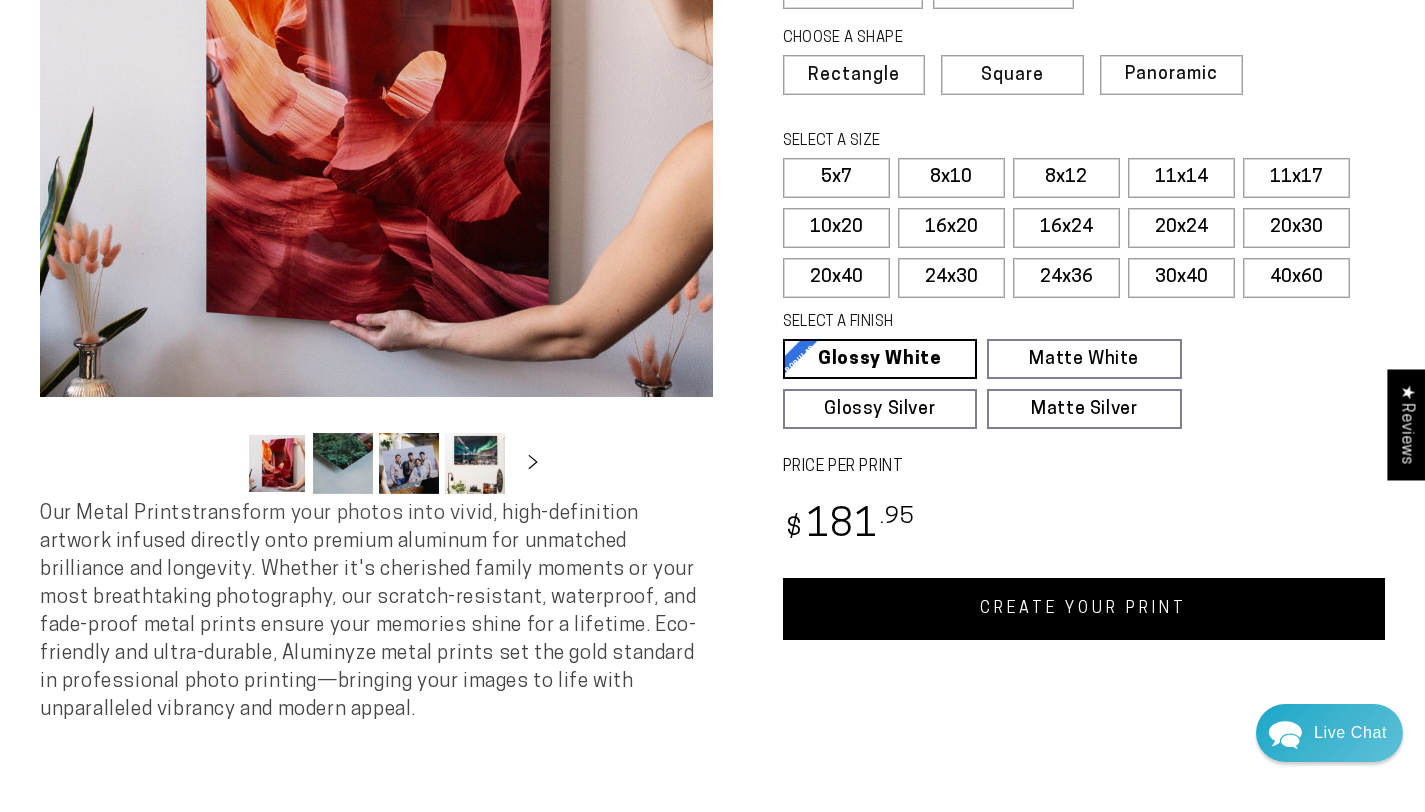 scroll, scrollTop: 378, scrollLeft: 0, axis: vertical 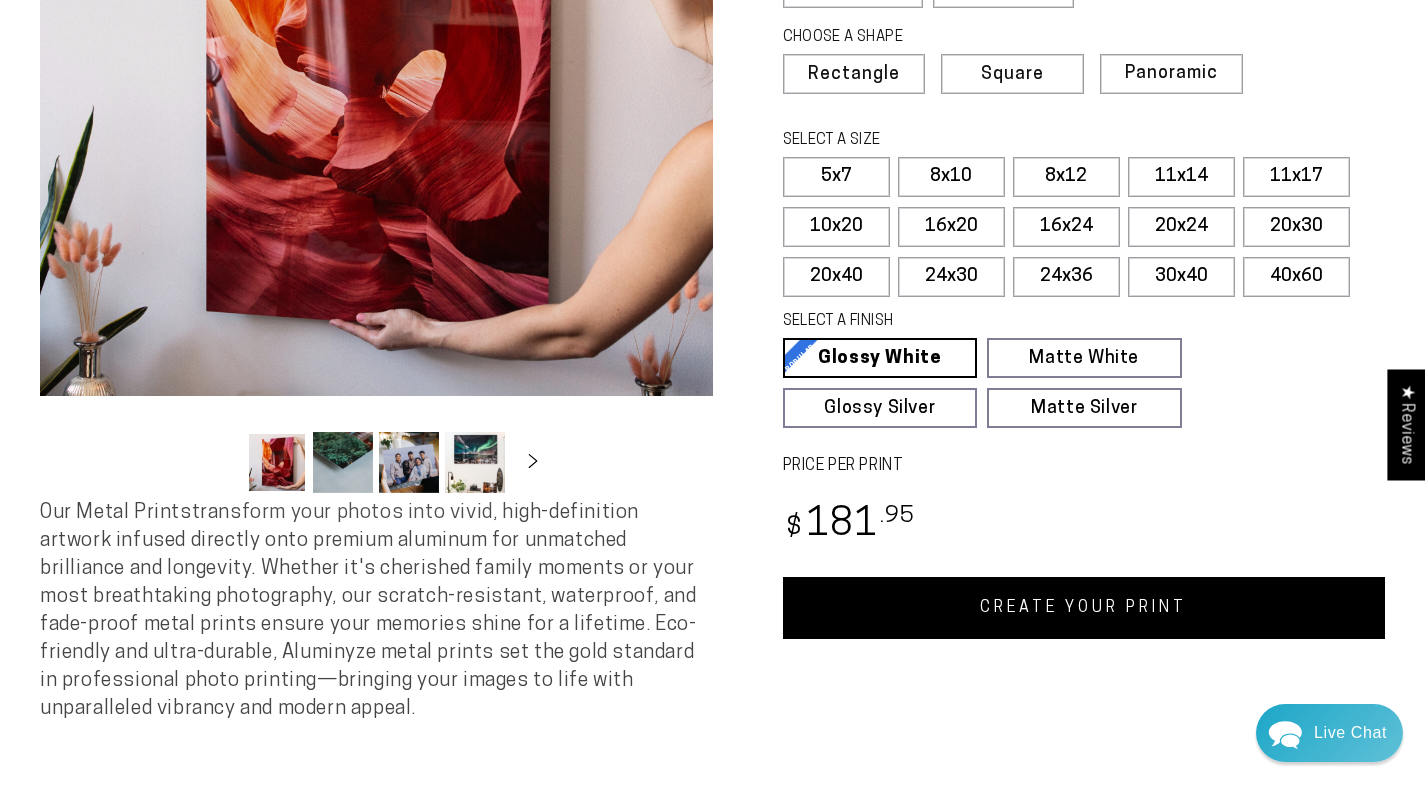 click on "CREATE YOUR PRINT" at bounding box center (1084, 608) 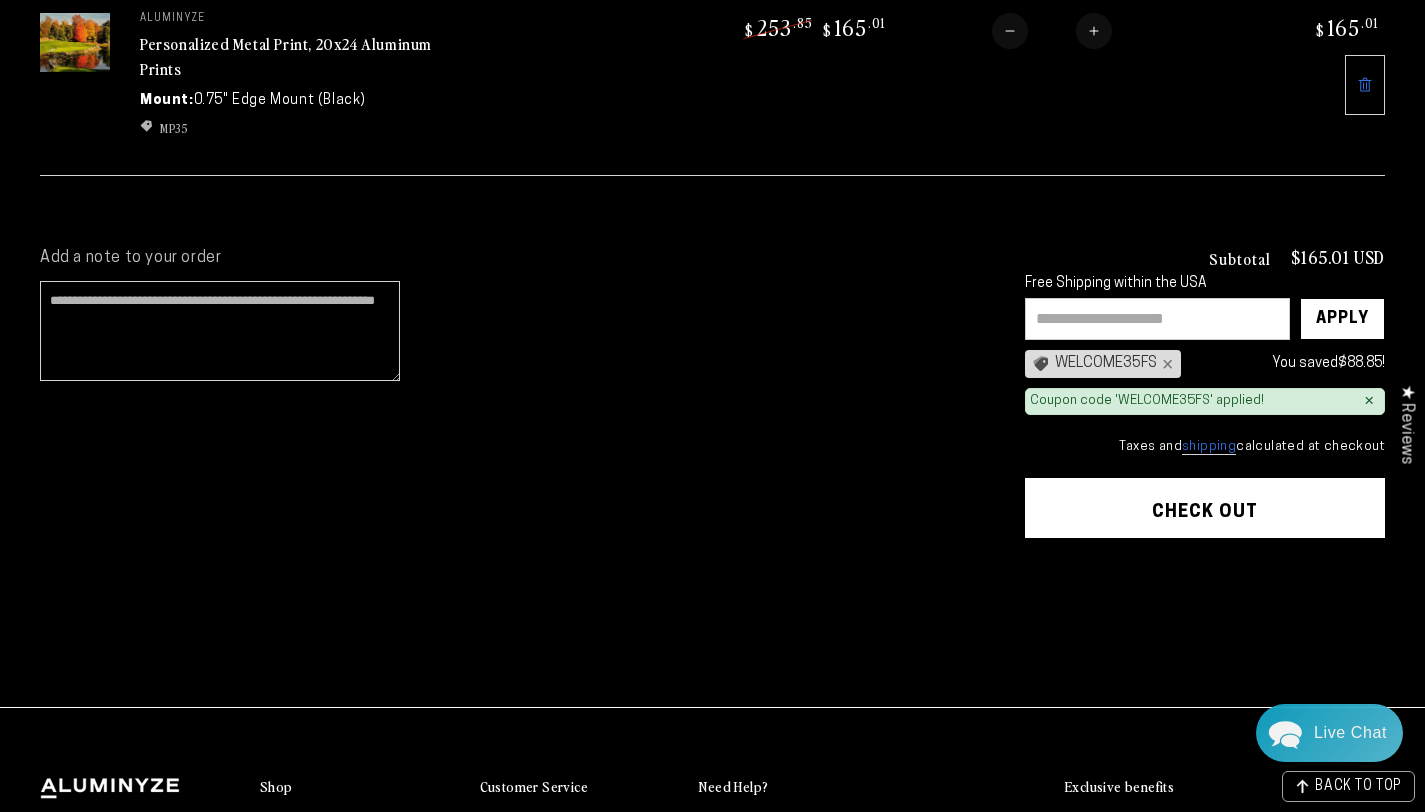 scroll, scrollTop: 324, scrollLeft: 0, axis: vertical 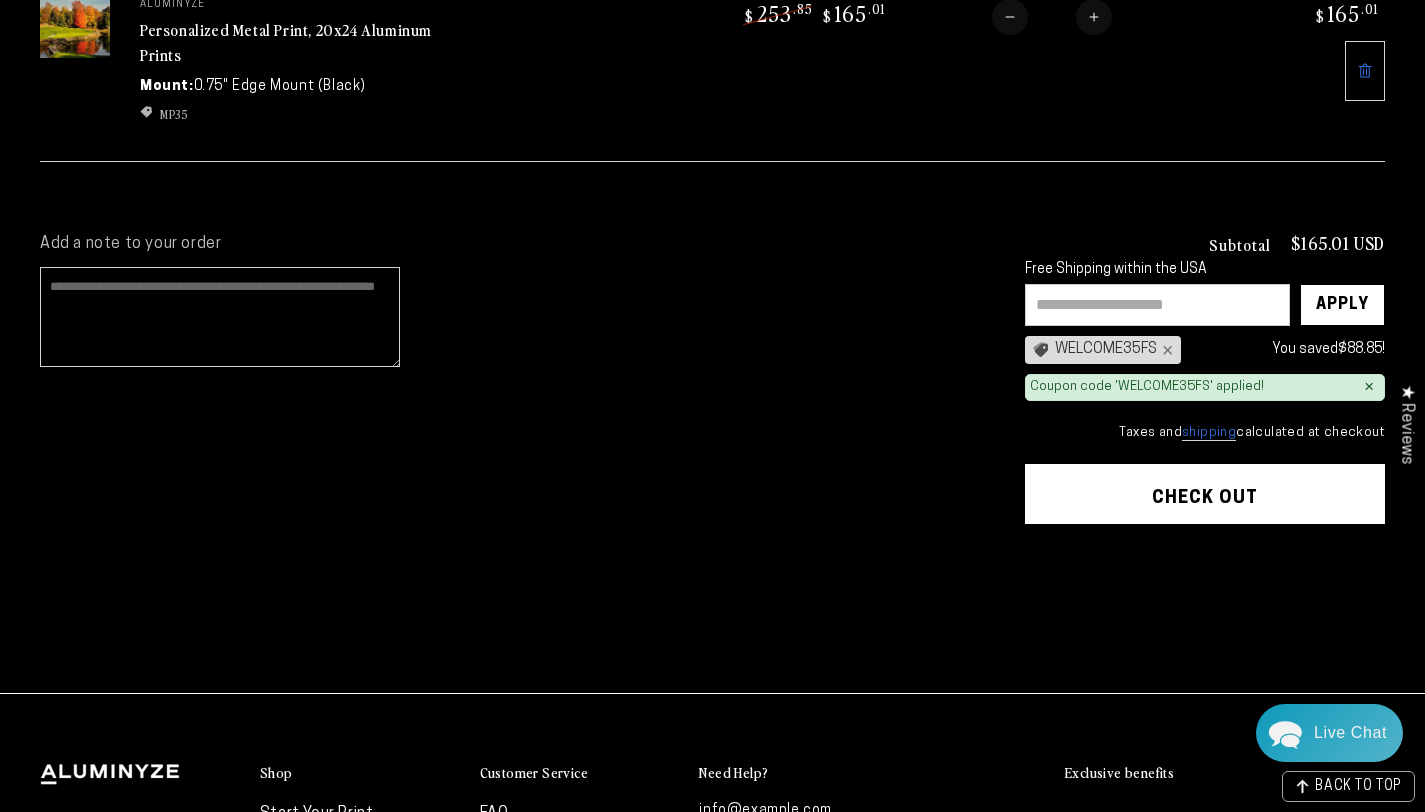 click on "Add a note to your order" at bounding box center (220, 317) 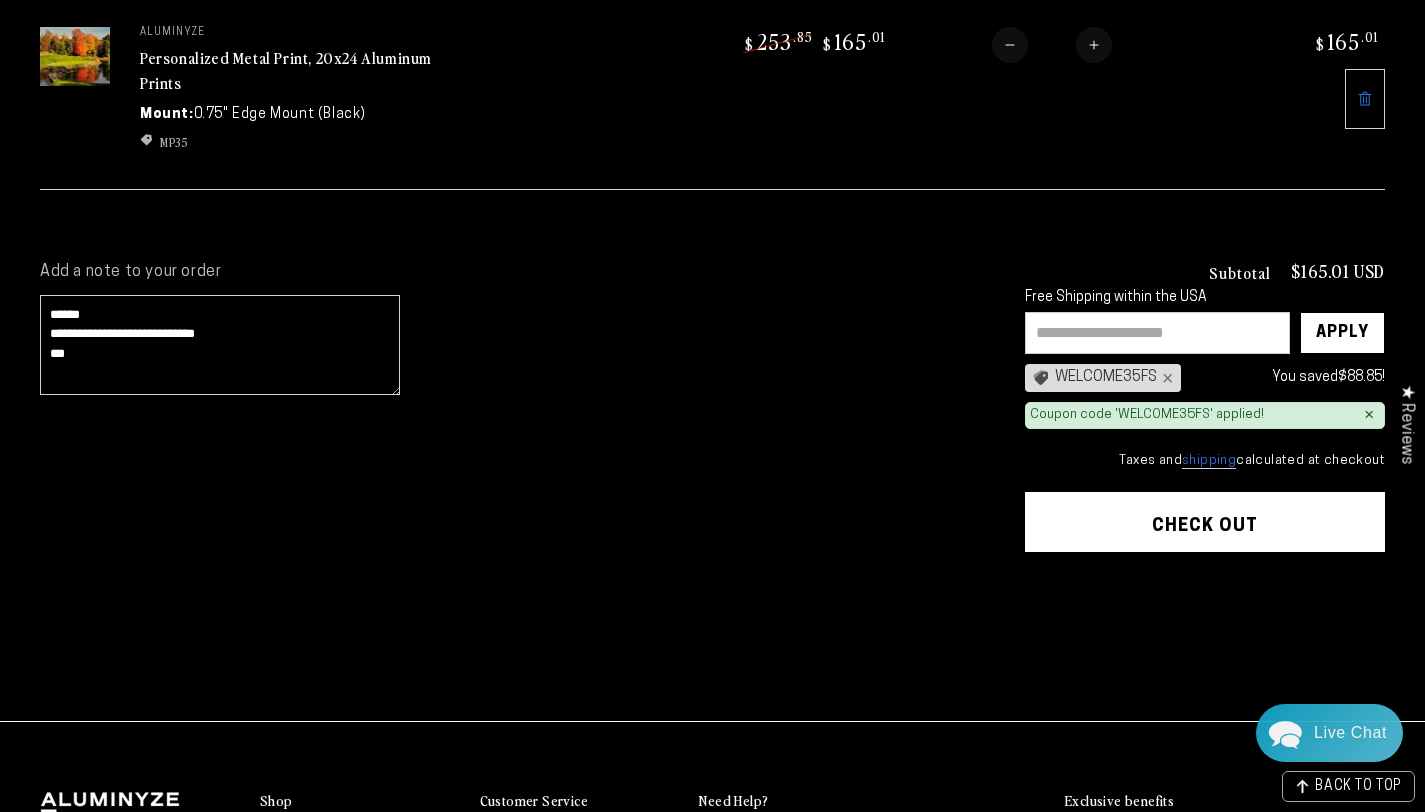scroll, scrollTop: 295, scrollLeft: 0, axis: vertical 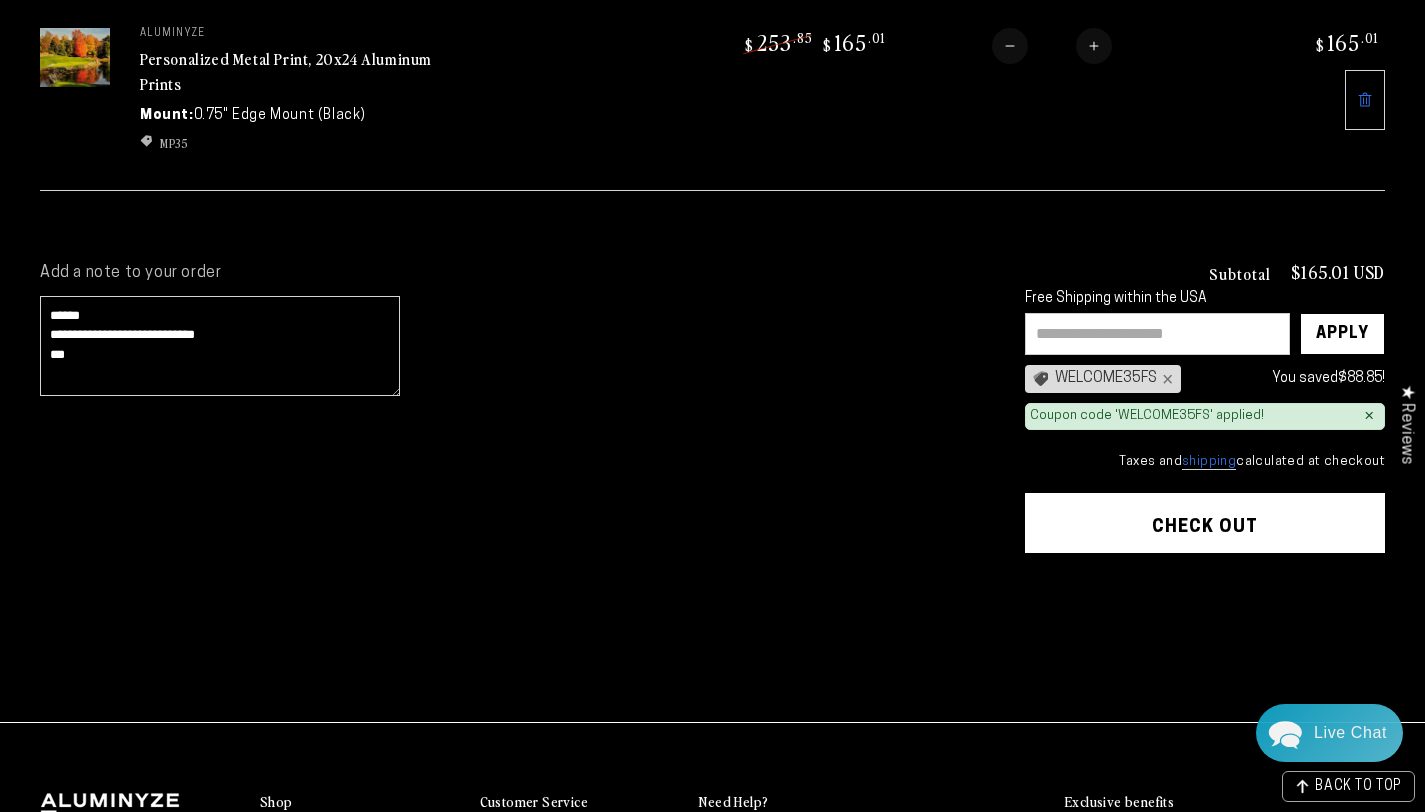 type on "**********" 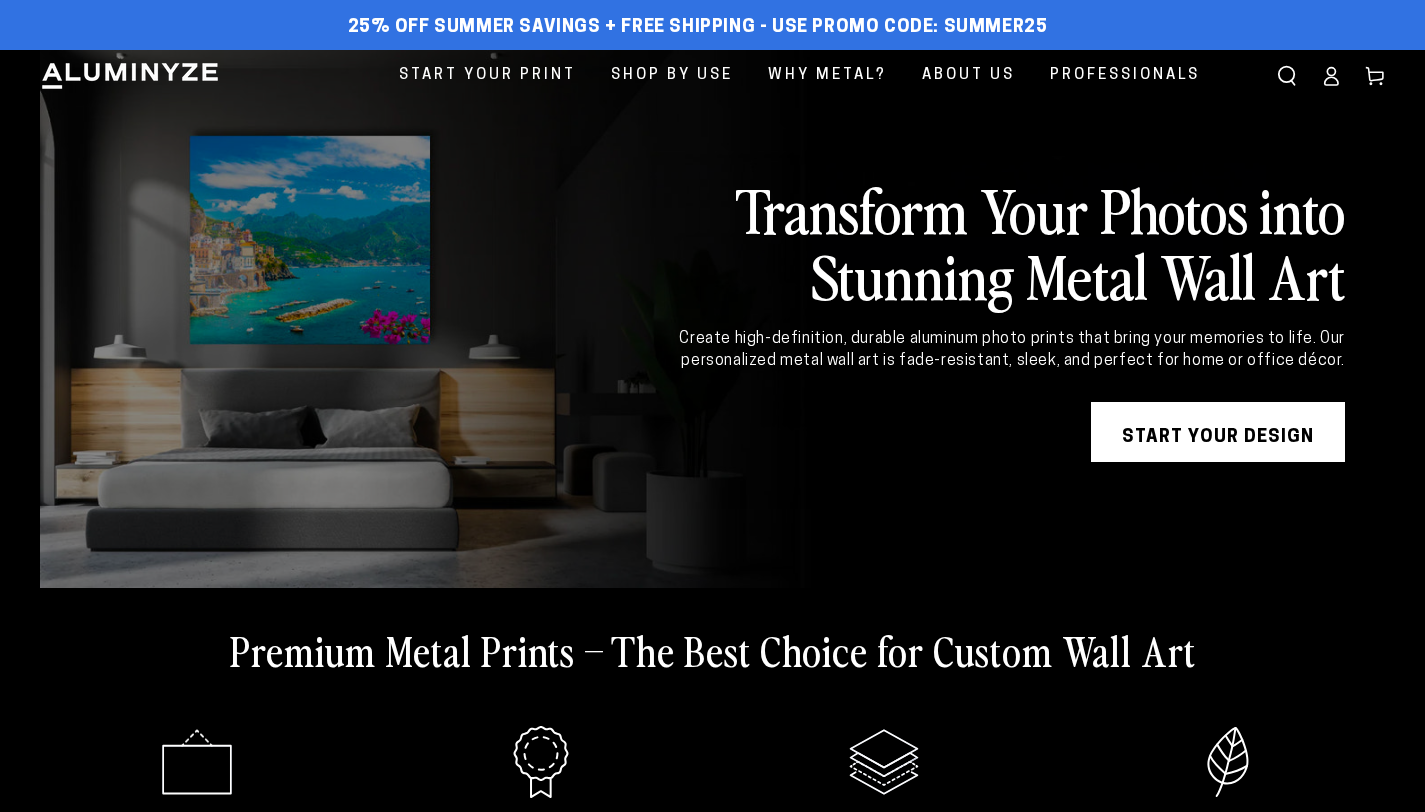 scroll, scrollTop: 0, scrollLeft: 0, axis: both 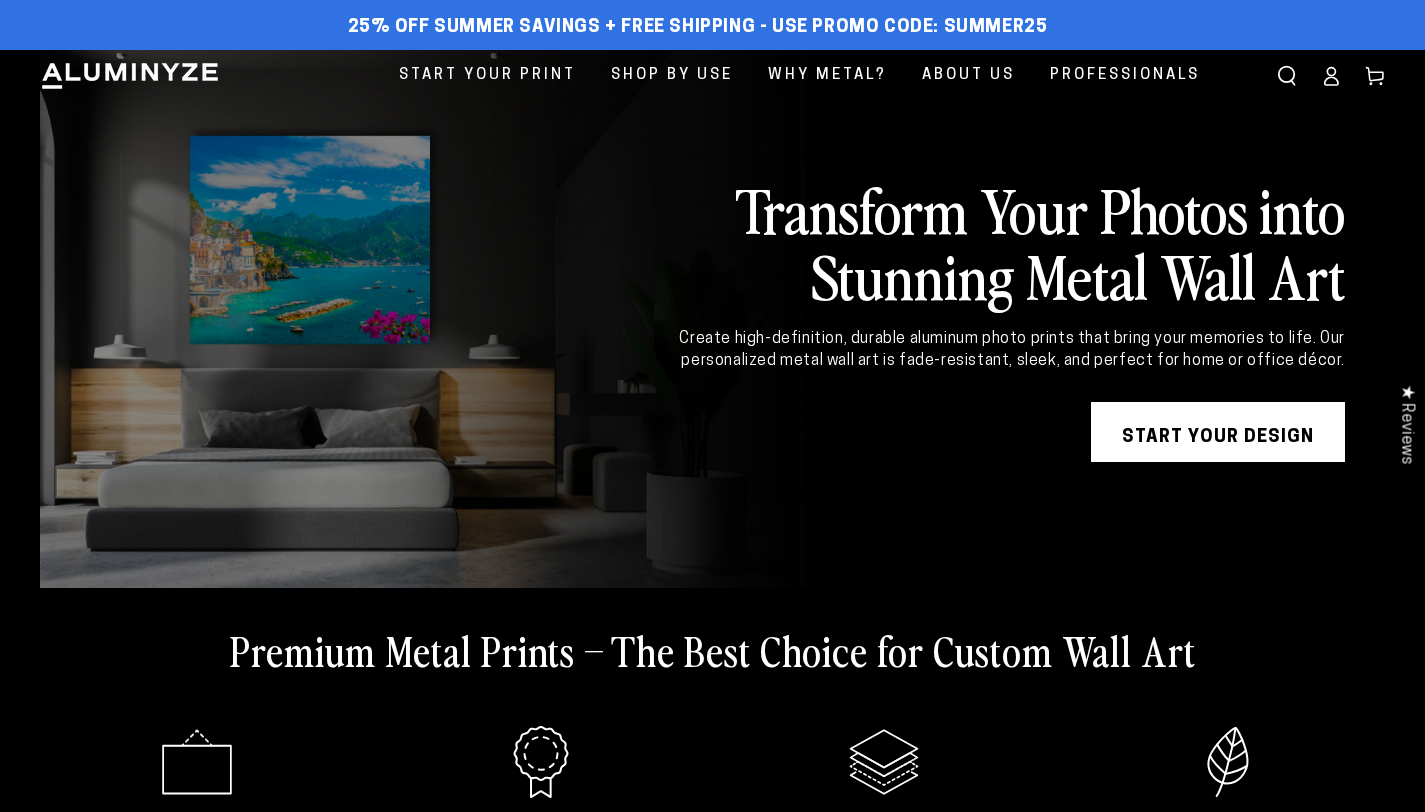 click on "START YOUR DESIGN" at bounding box center [1218, 432] 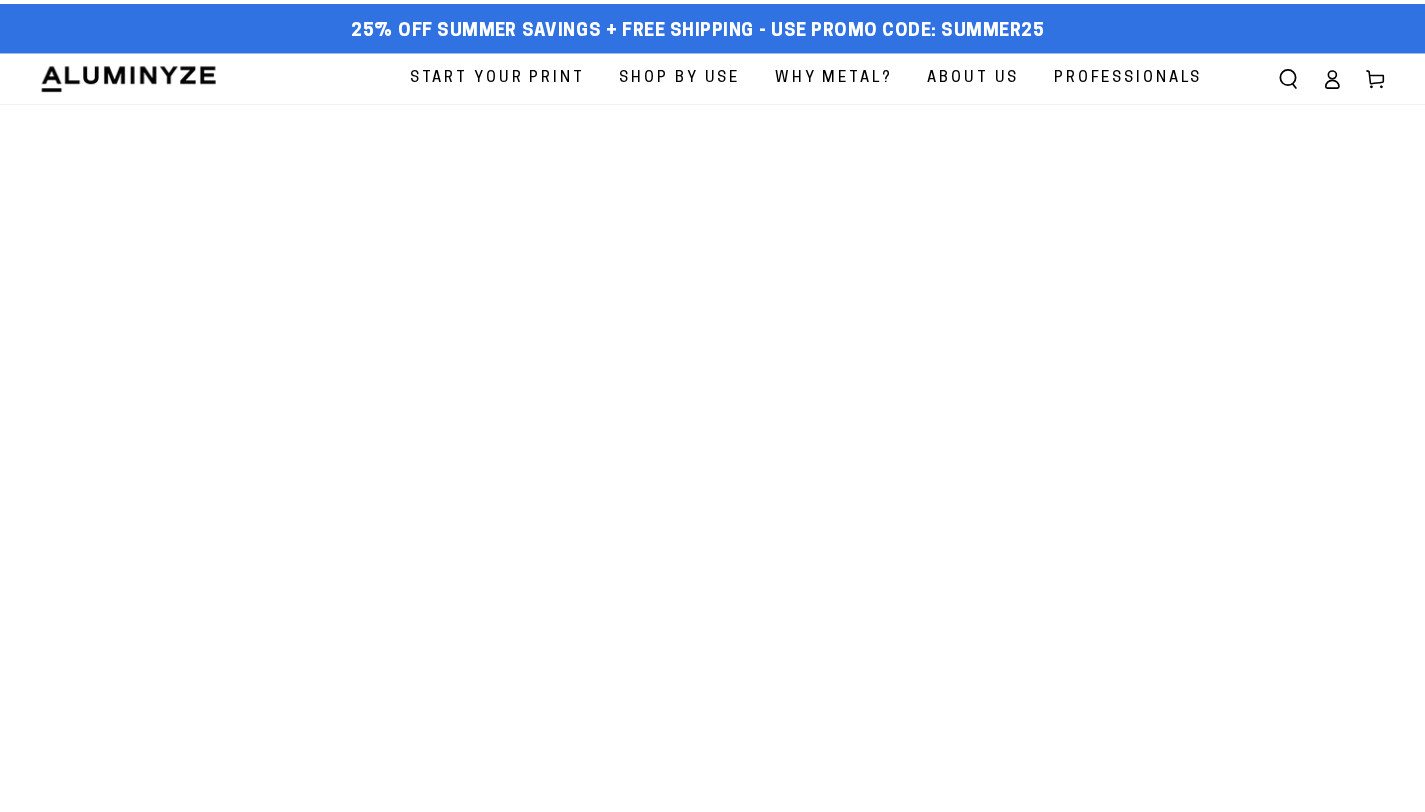 scroll, scrollTop: 0, scrollLeft: 0, axis: both 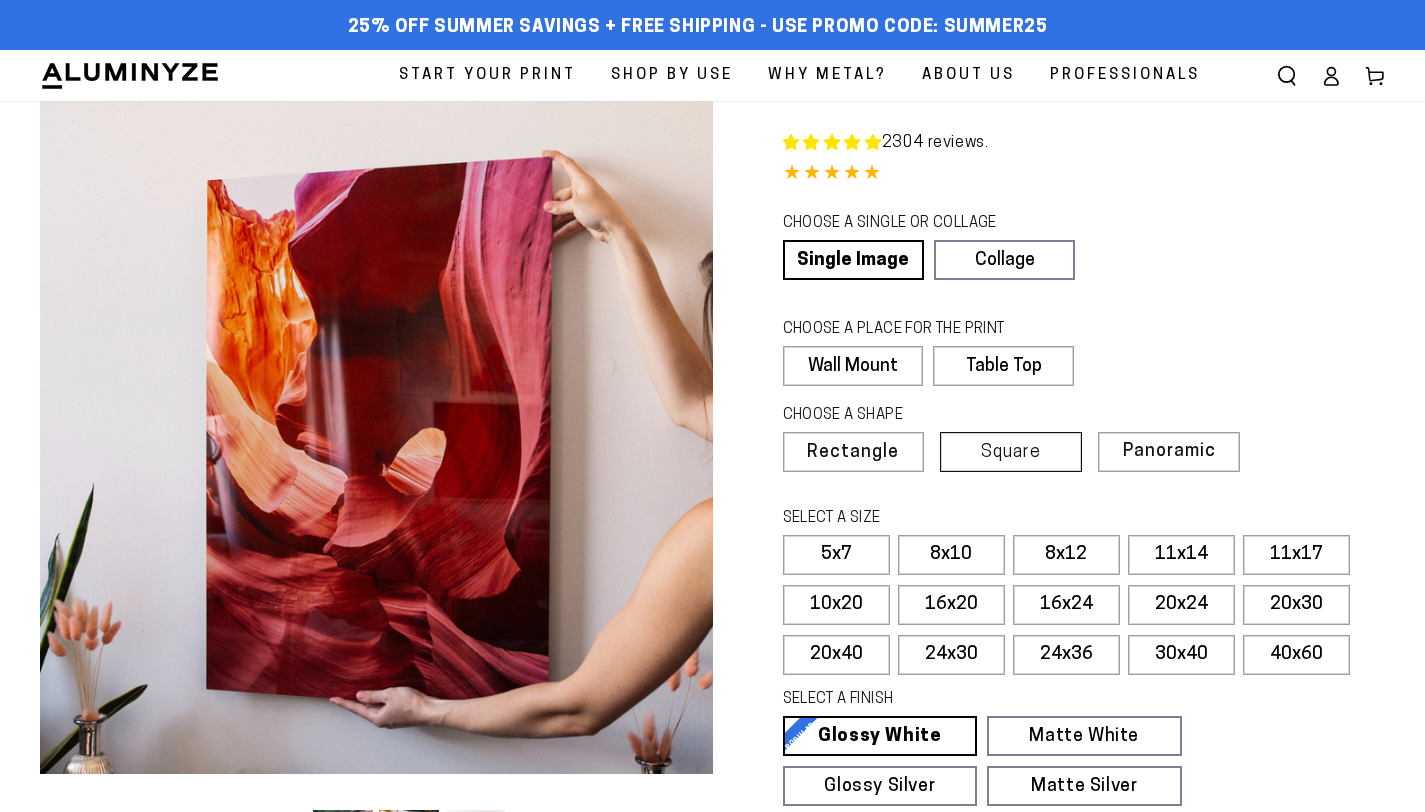 select on "**********" 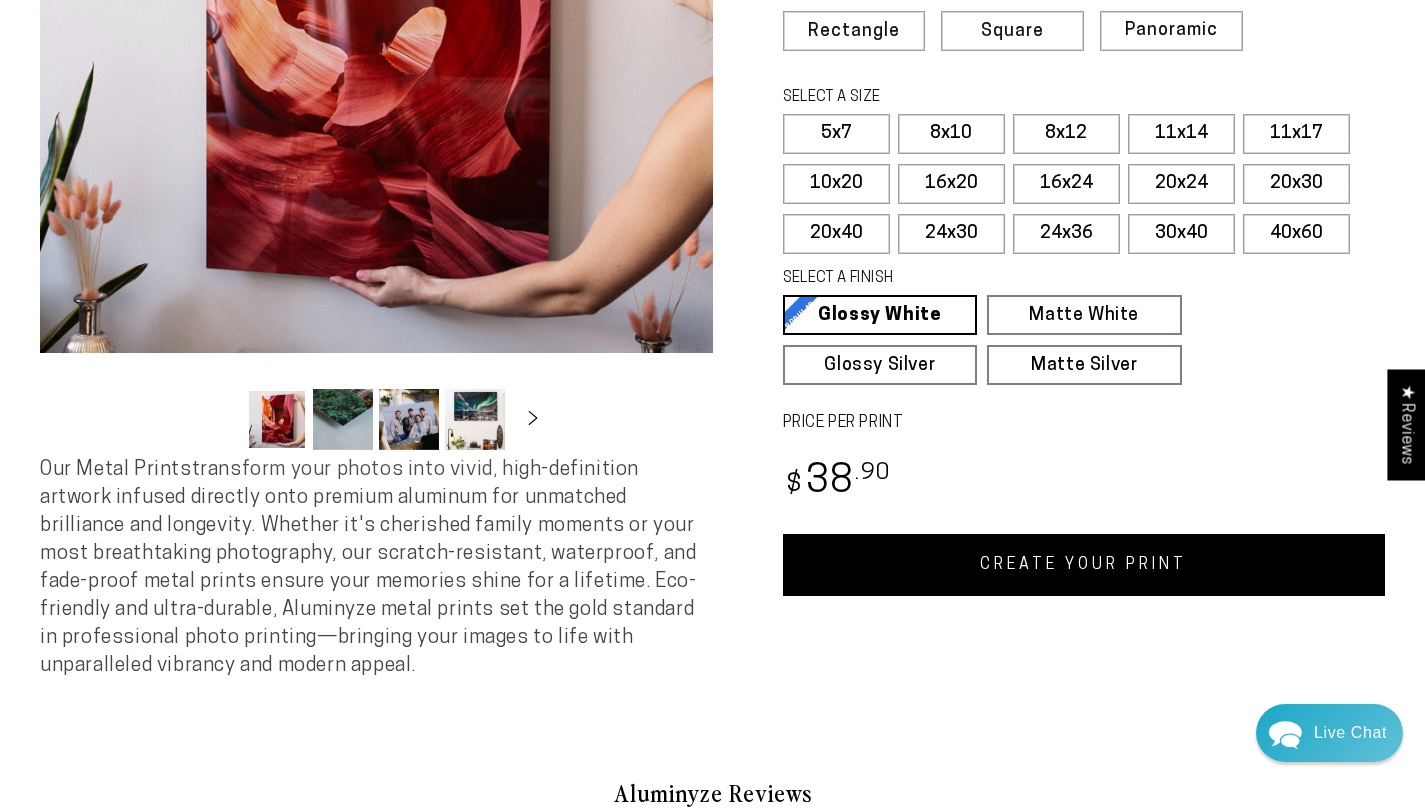 scroll, scrollTop: 409, scrollLeft: 0, axis: vertical 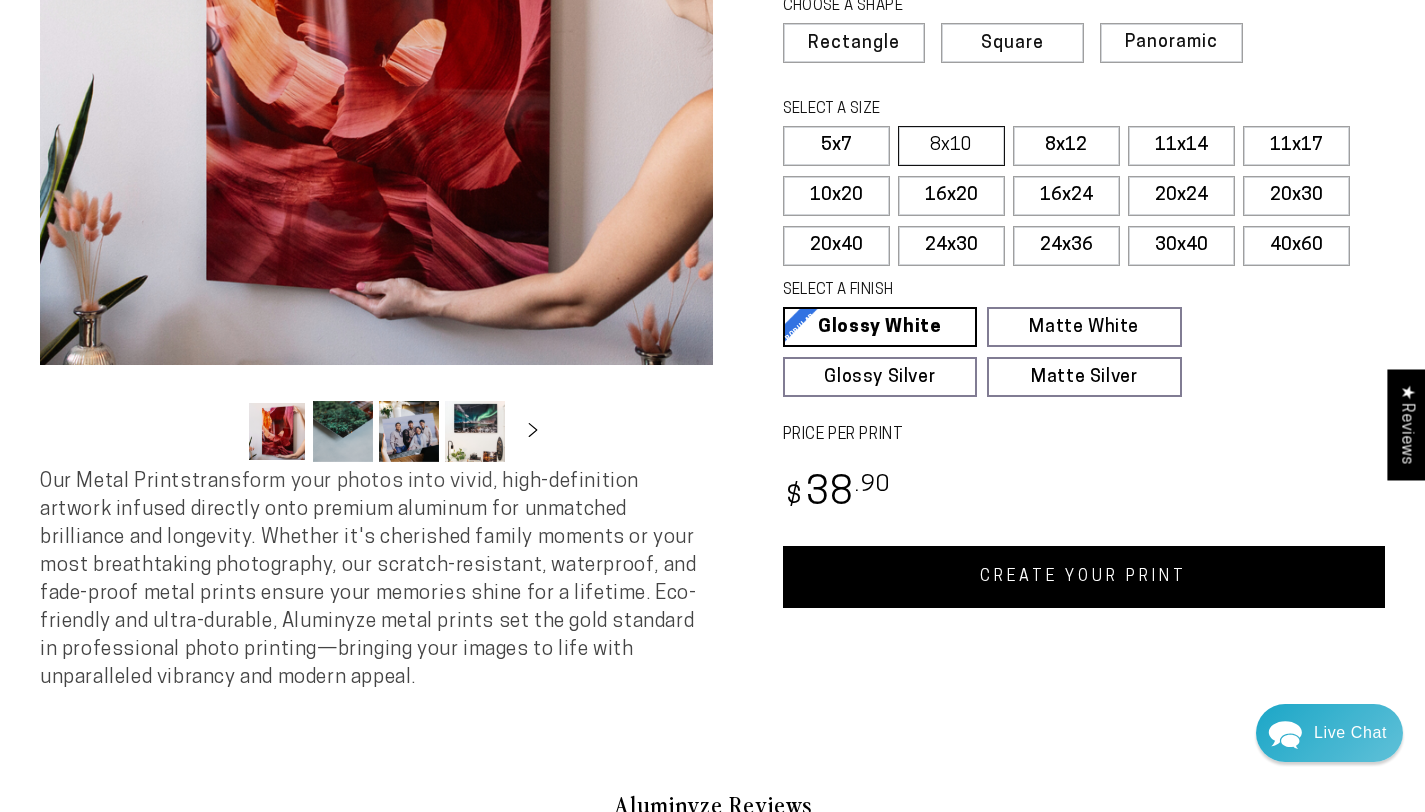 click on "8x10" at bounding box center (951, 146) 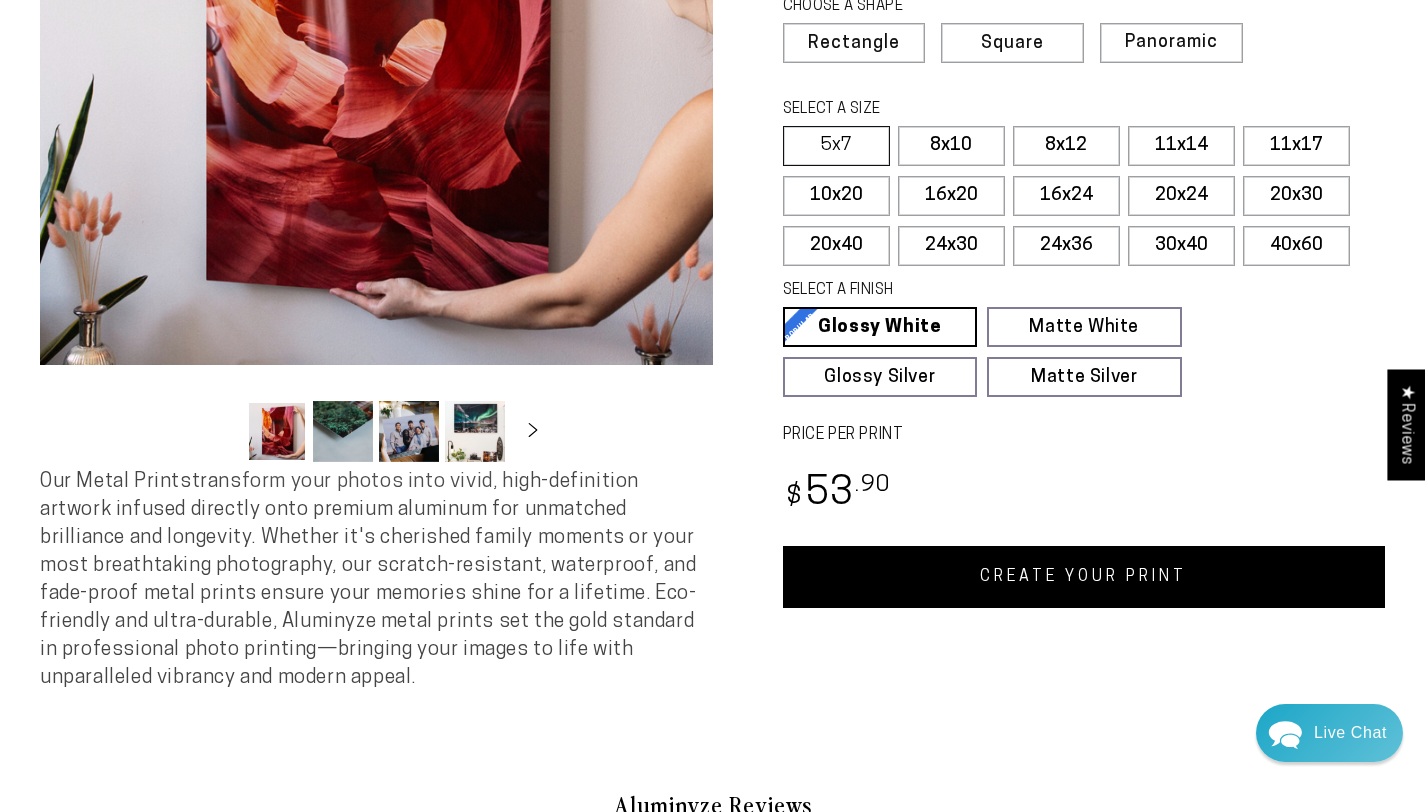 click on "5x7" at bounding box center (836, 146) 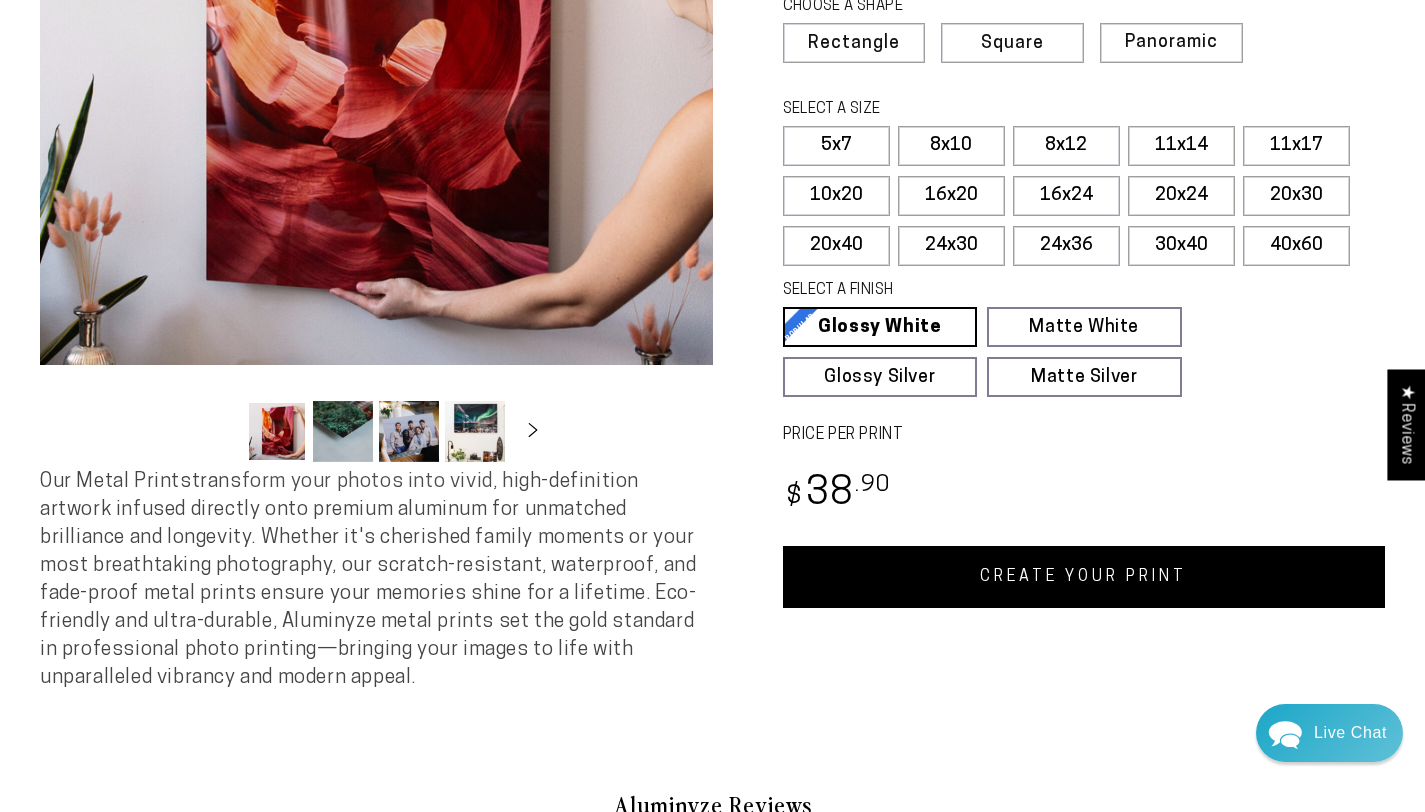 click on "CREATE YOUR PRINT" at bounding box center (1084, 577) 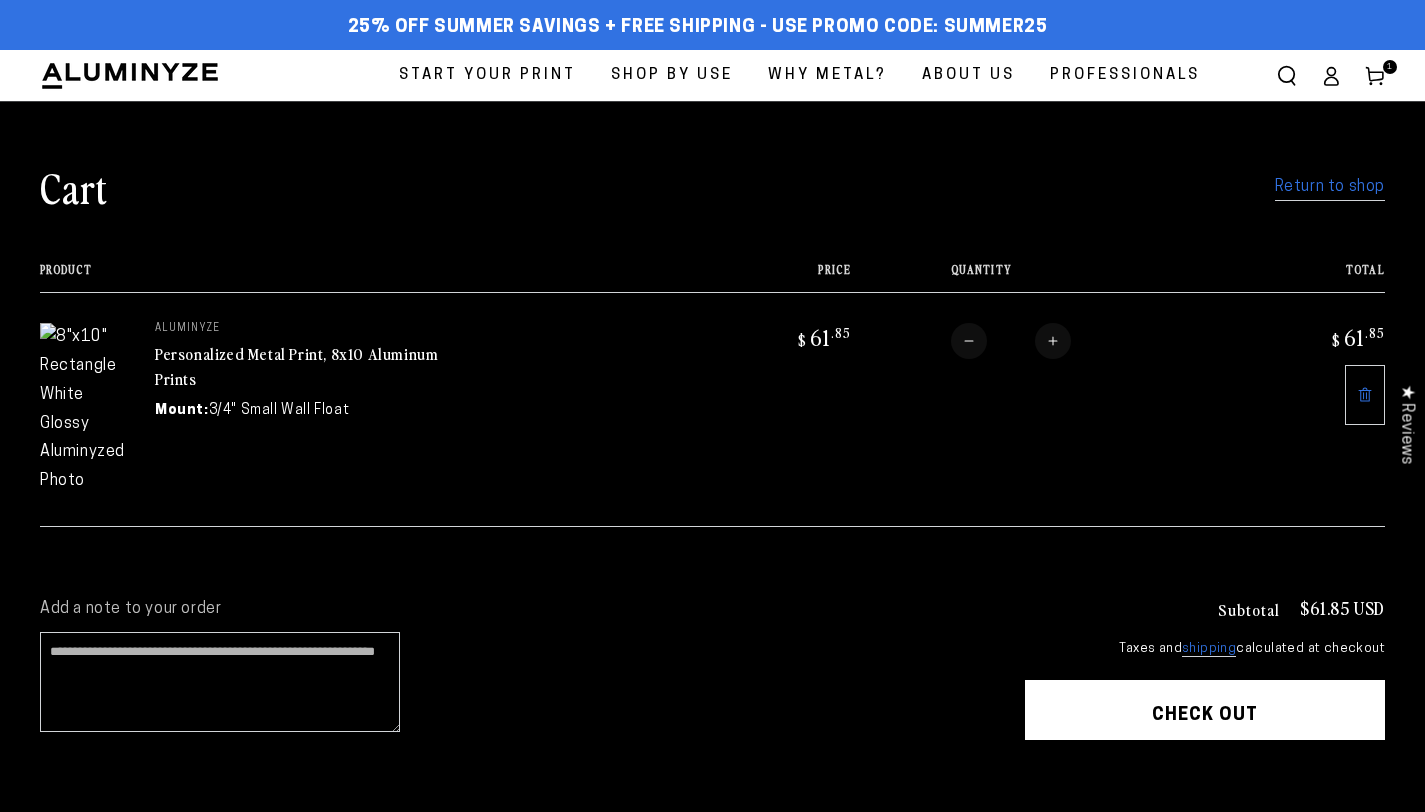 scroll, scrollTop: 0, scrollLeft: 0, axis: both 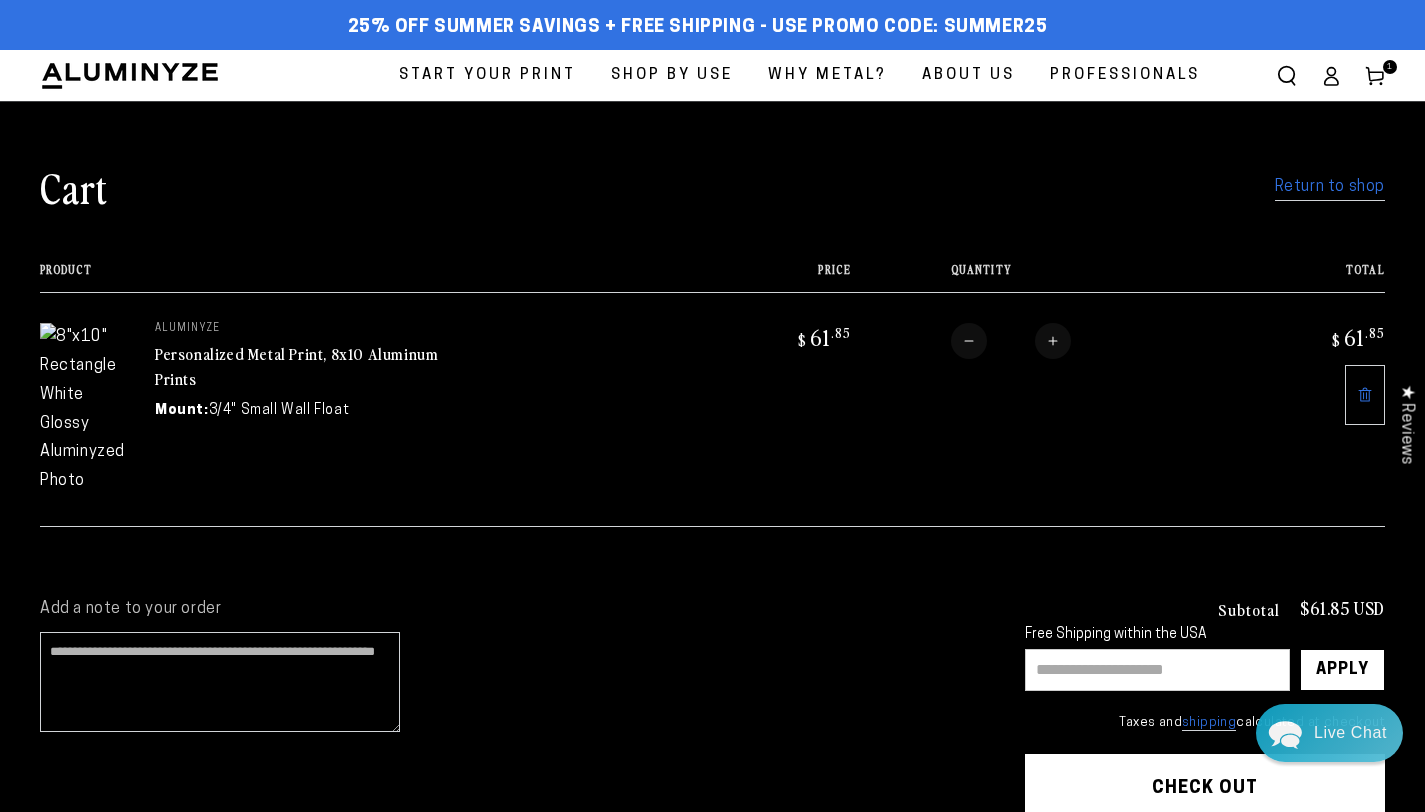 click at bounding box center (1157, 670) 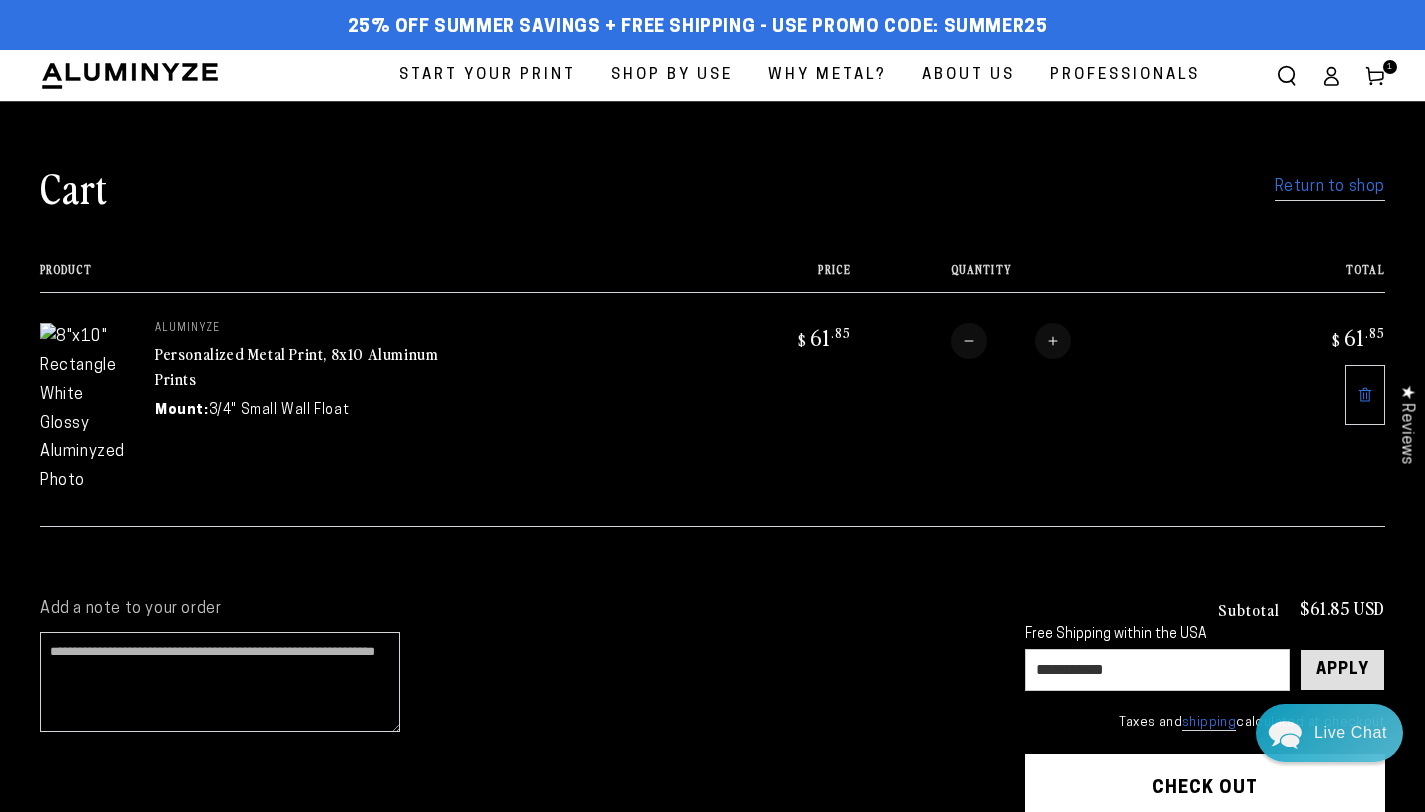 type on "**********" 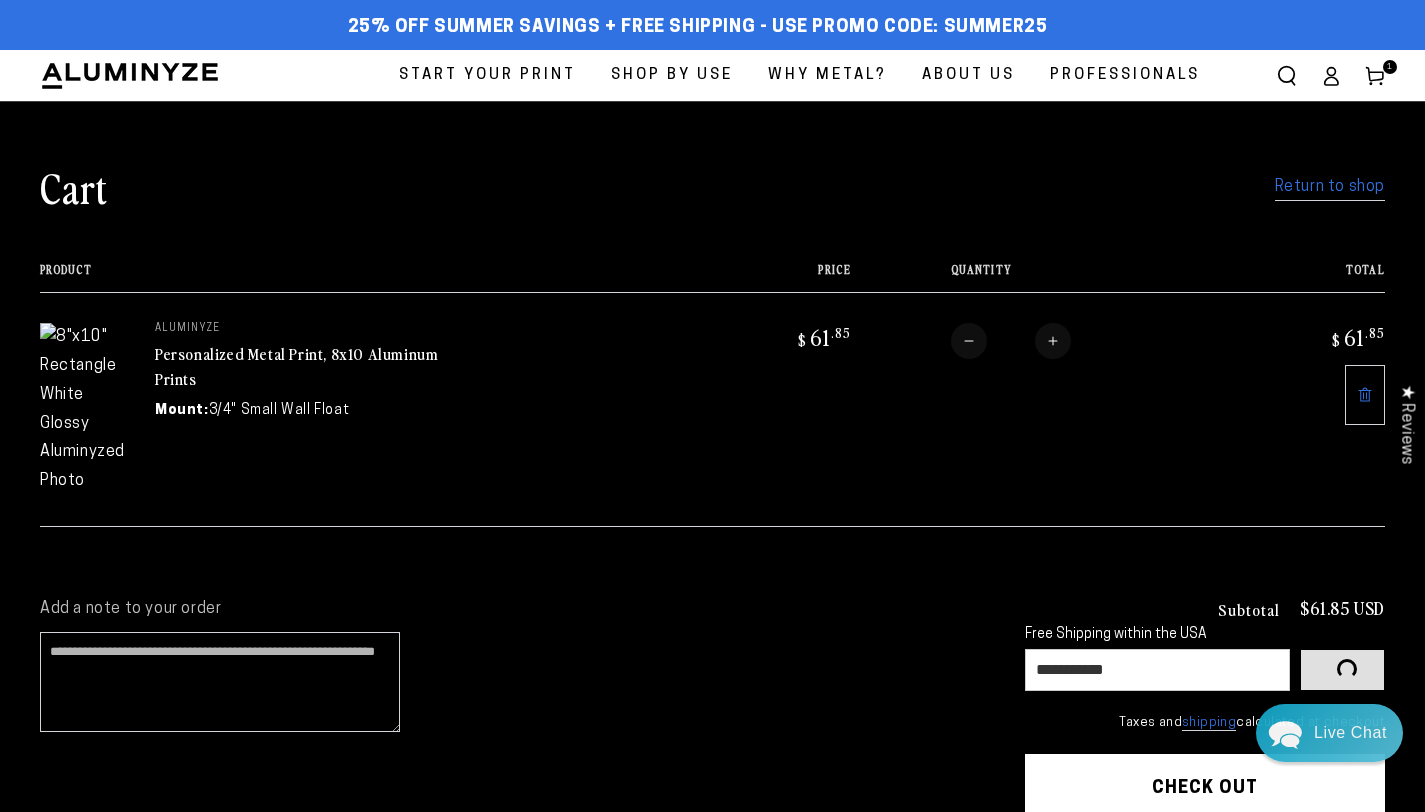 type 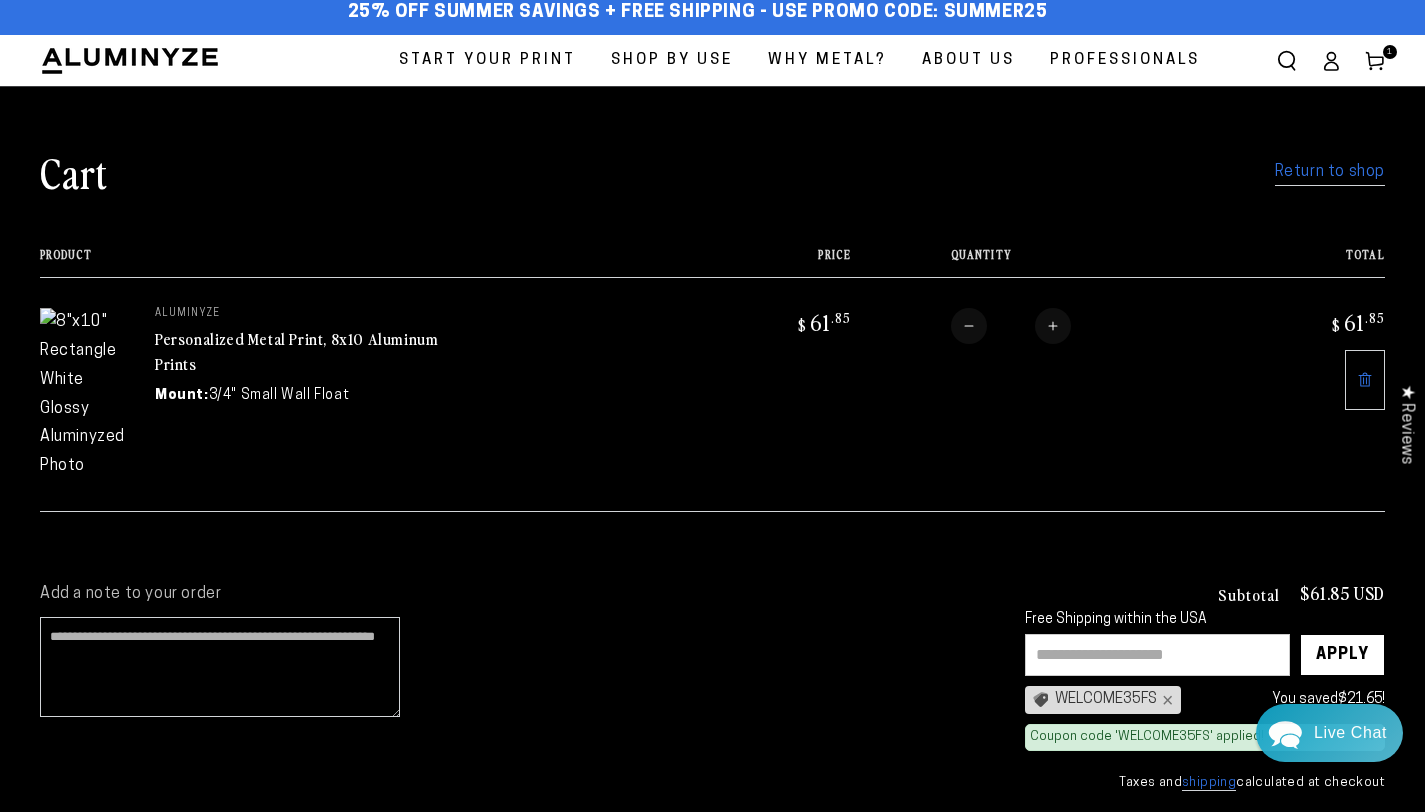 scroll, scrollTop: 98, scrollLeft: 0, axis: vertical 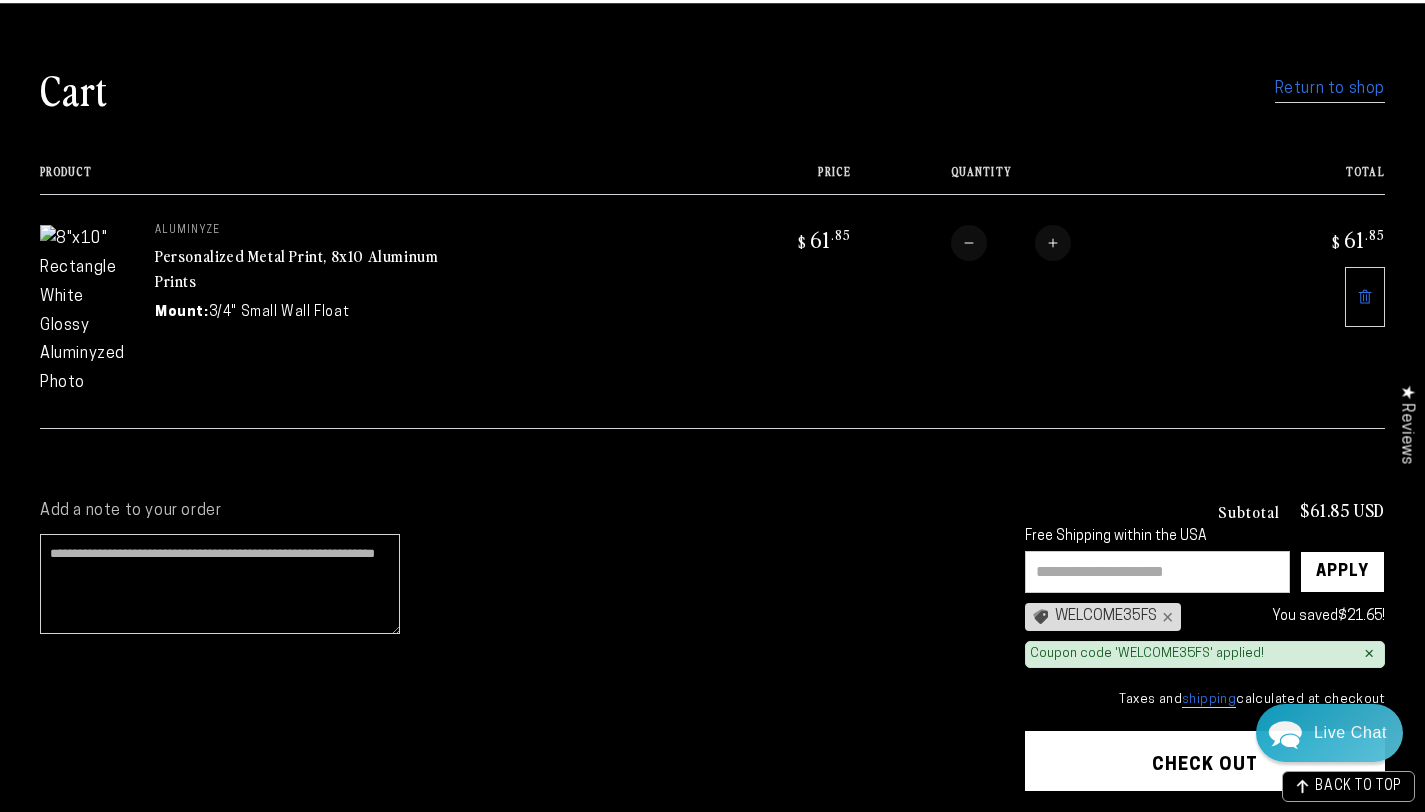 click on "Check out" at bounding box center (1205, 761) 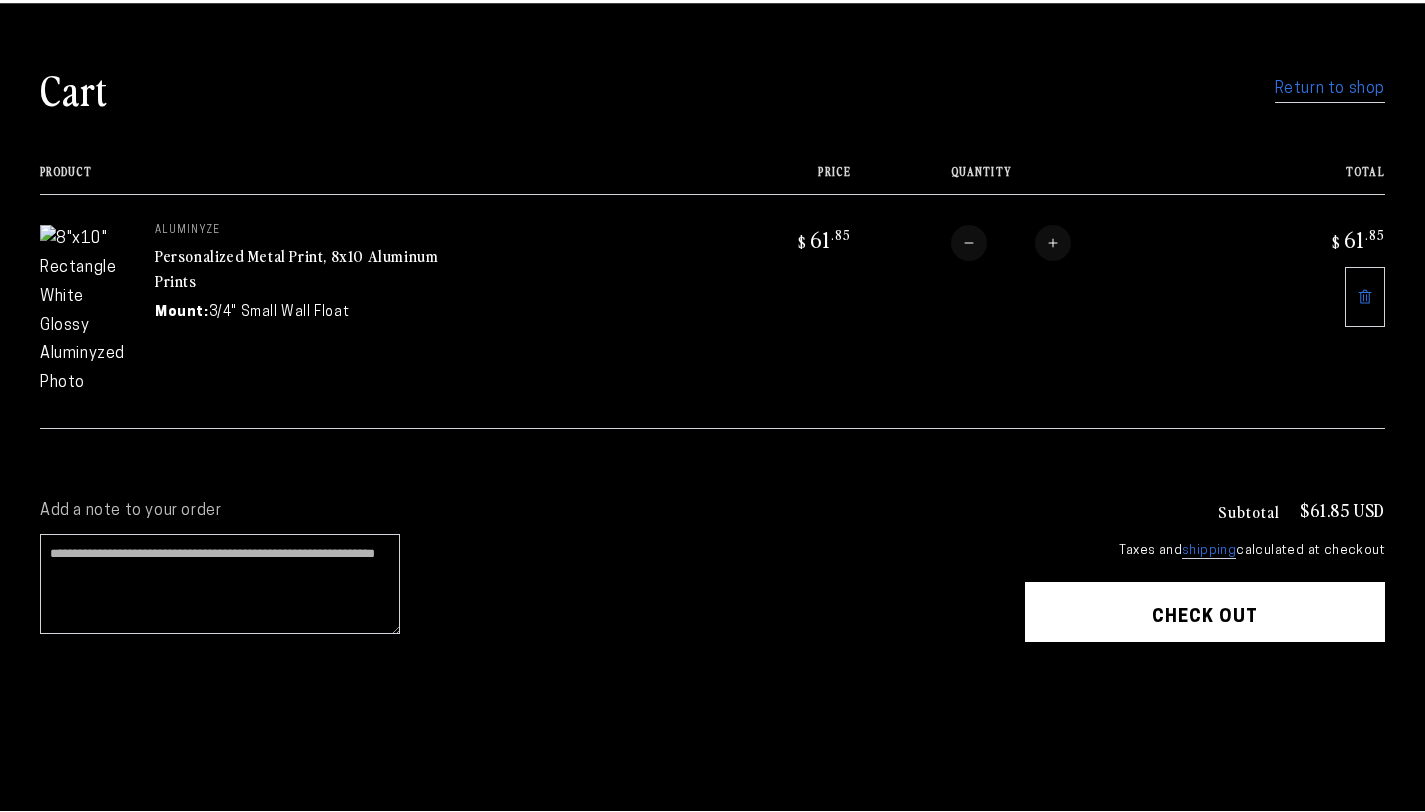 scroll, scrollTop: 98, scrollLeft: 0, axis: vertical 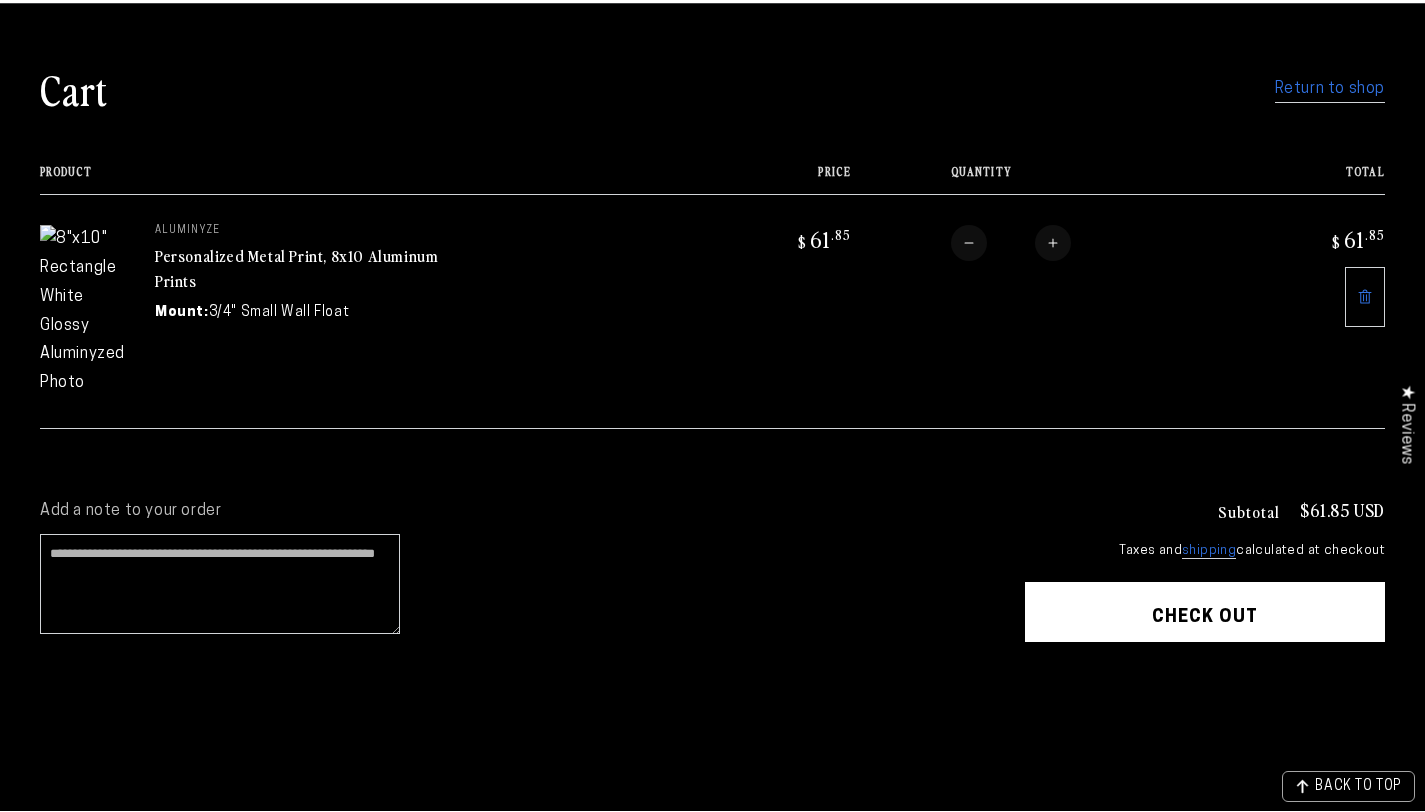 click 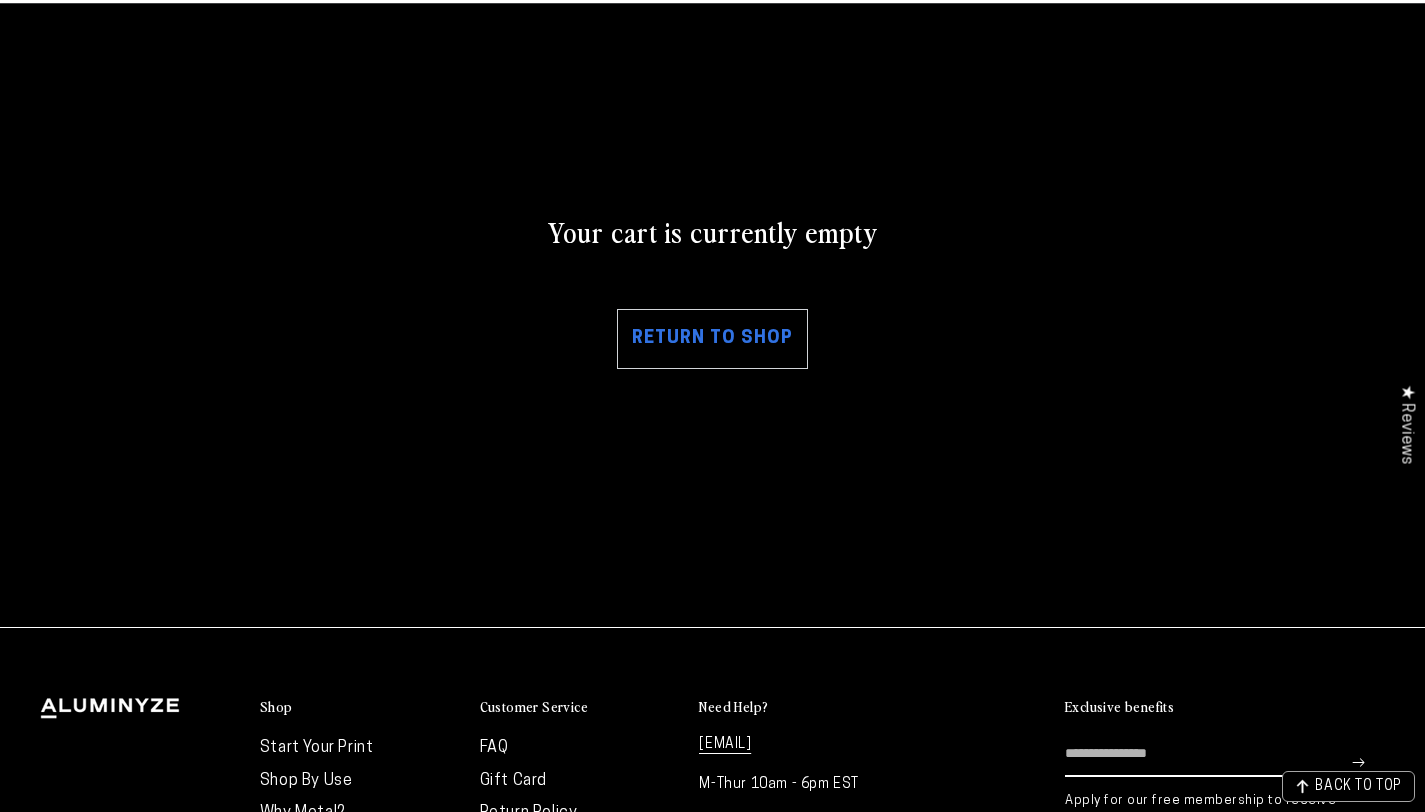 scroll, scrollTop: 0, scrollLeft: 0, axis: both 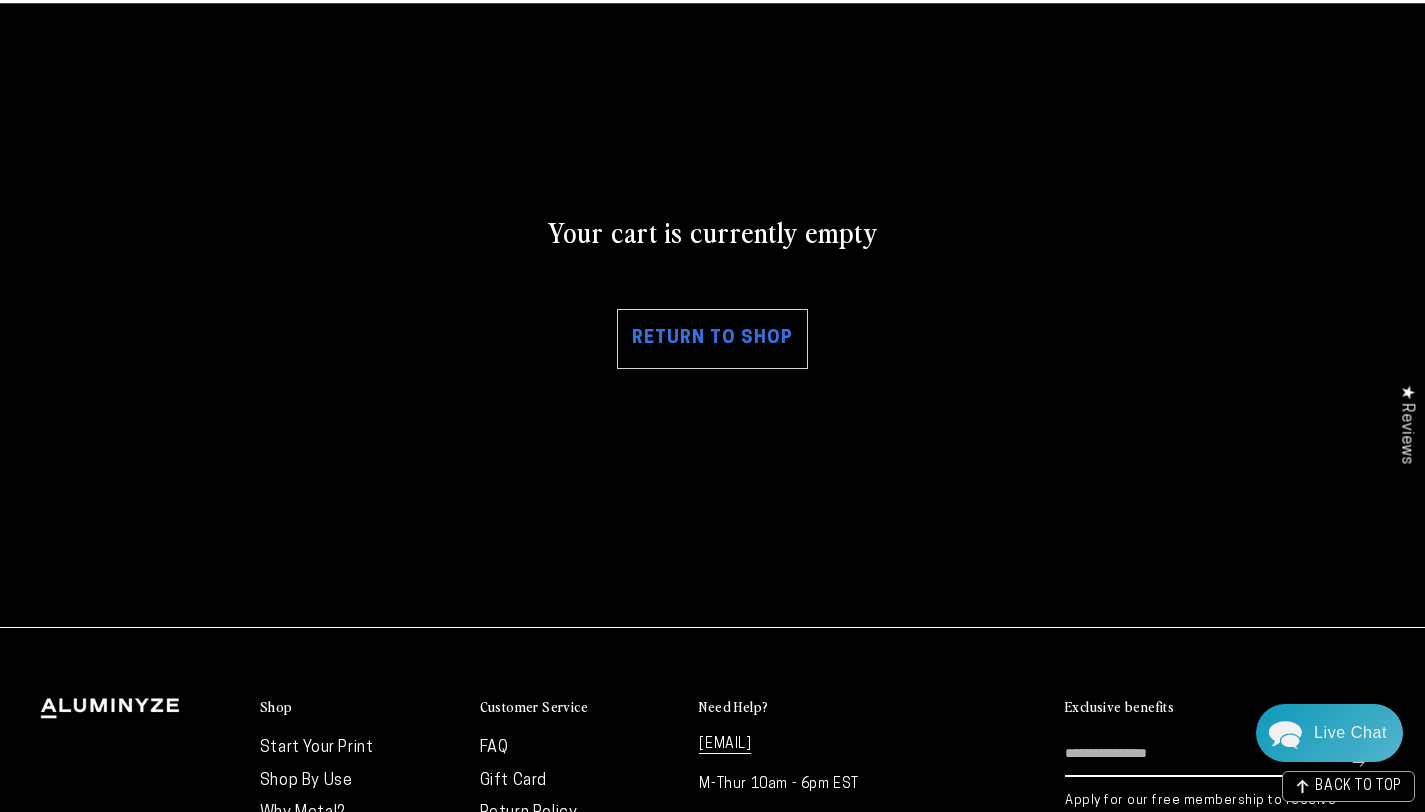 click on "Return to shop" at bounding box center [712, 339] 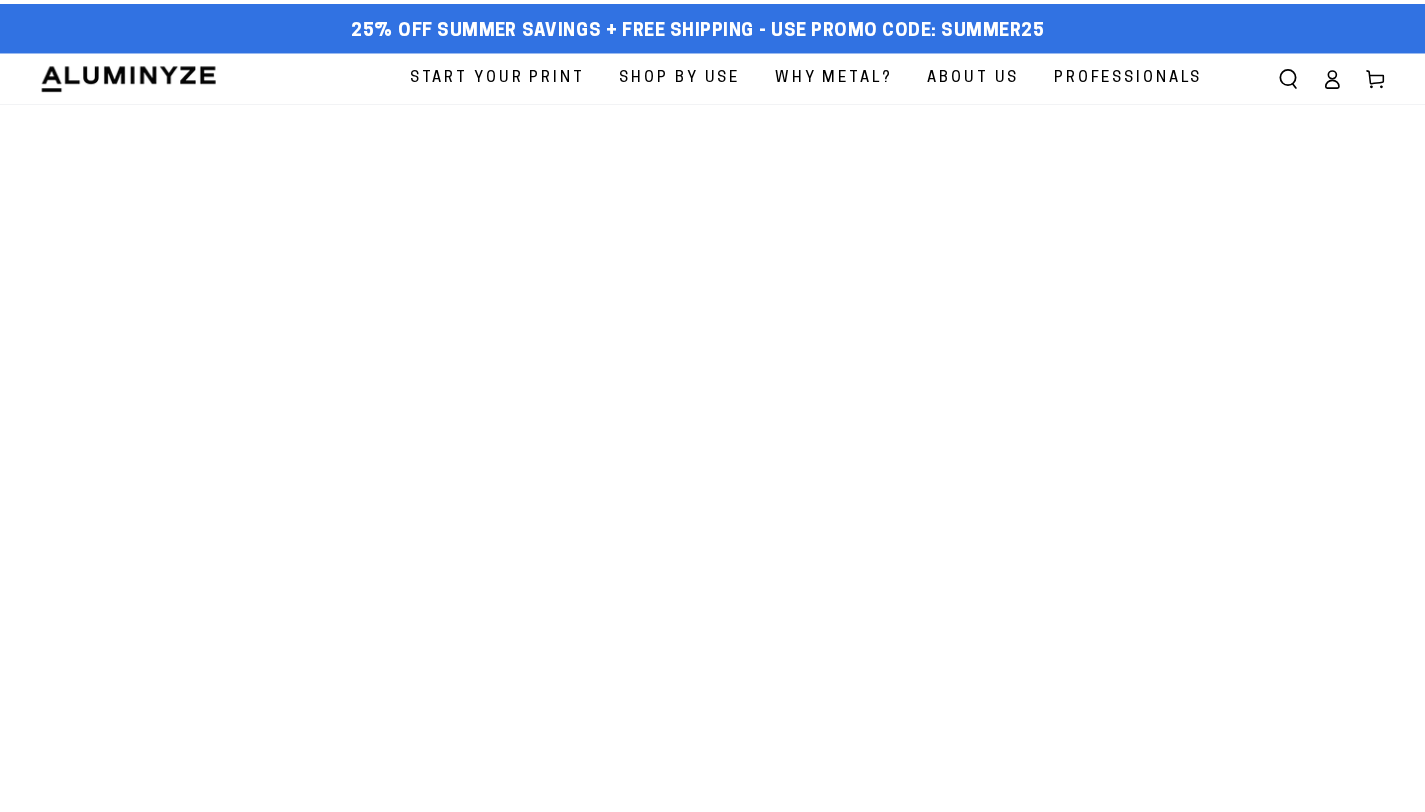 scroll, scrollTop: 0, scrollLeft: 0, axis: both 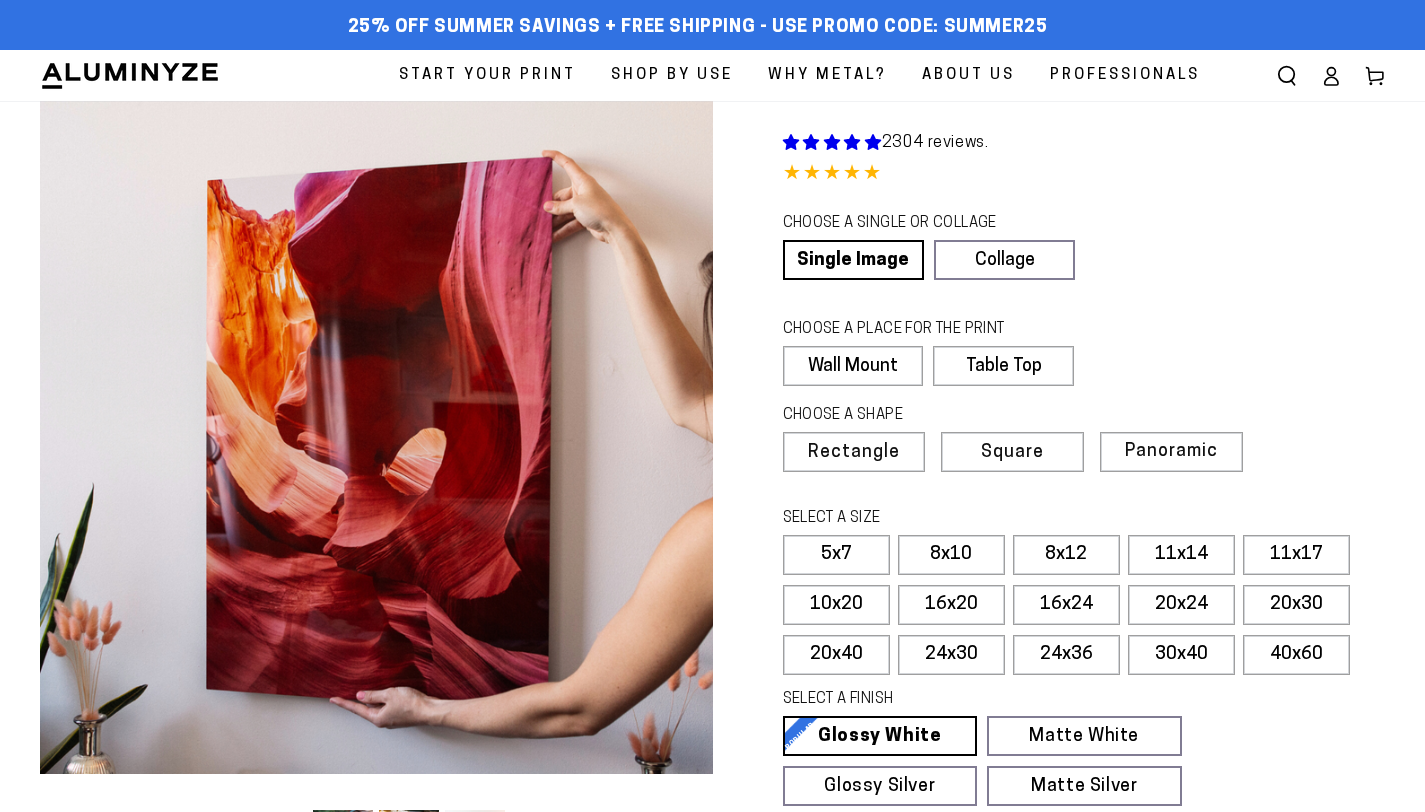 select on "**********" 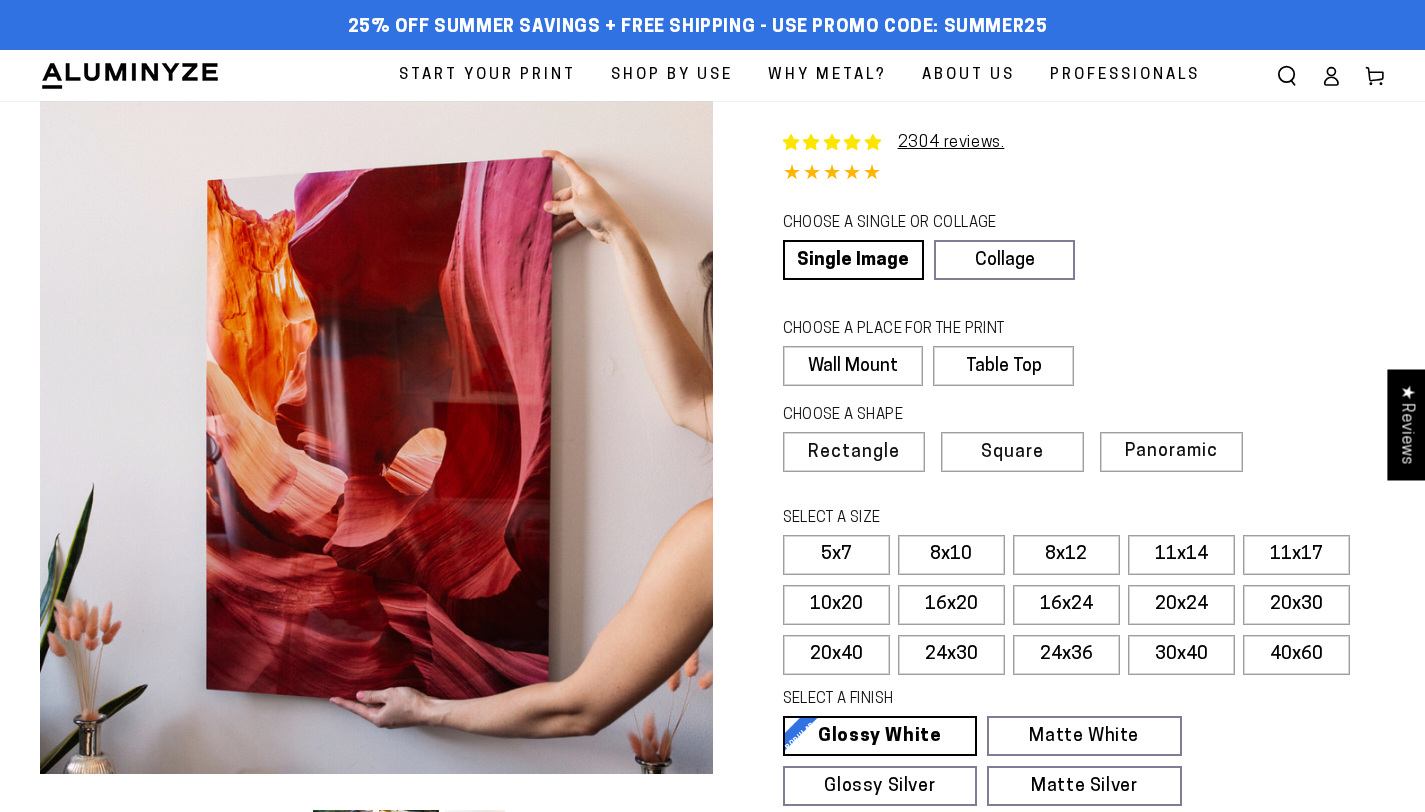 scroll, scrollTop: 0, scrollLeft: 0, axis: both 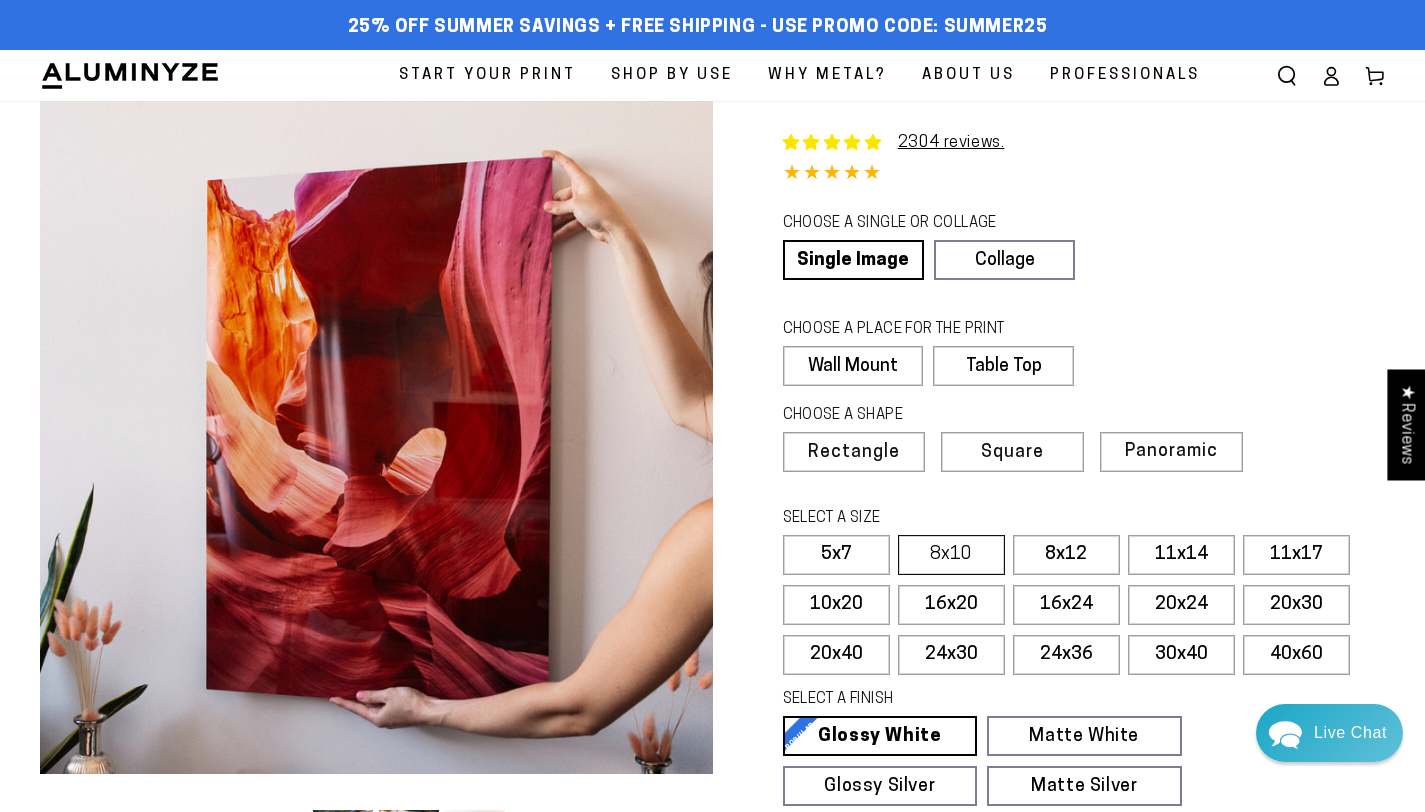 click on "8x10" at bounding box center (951, 555) 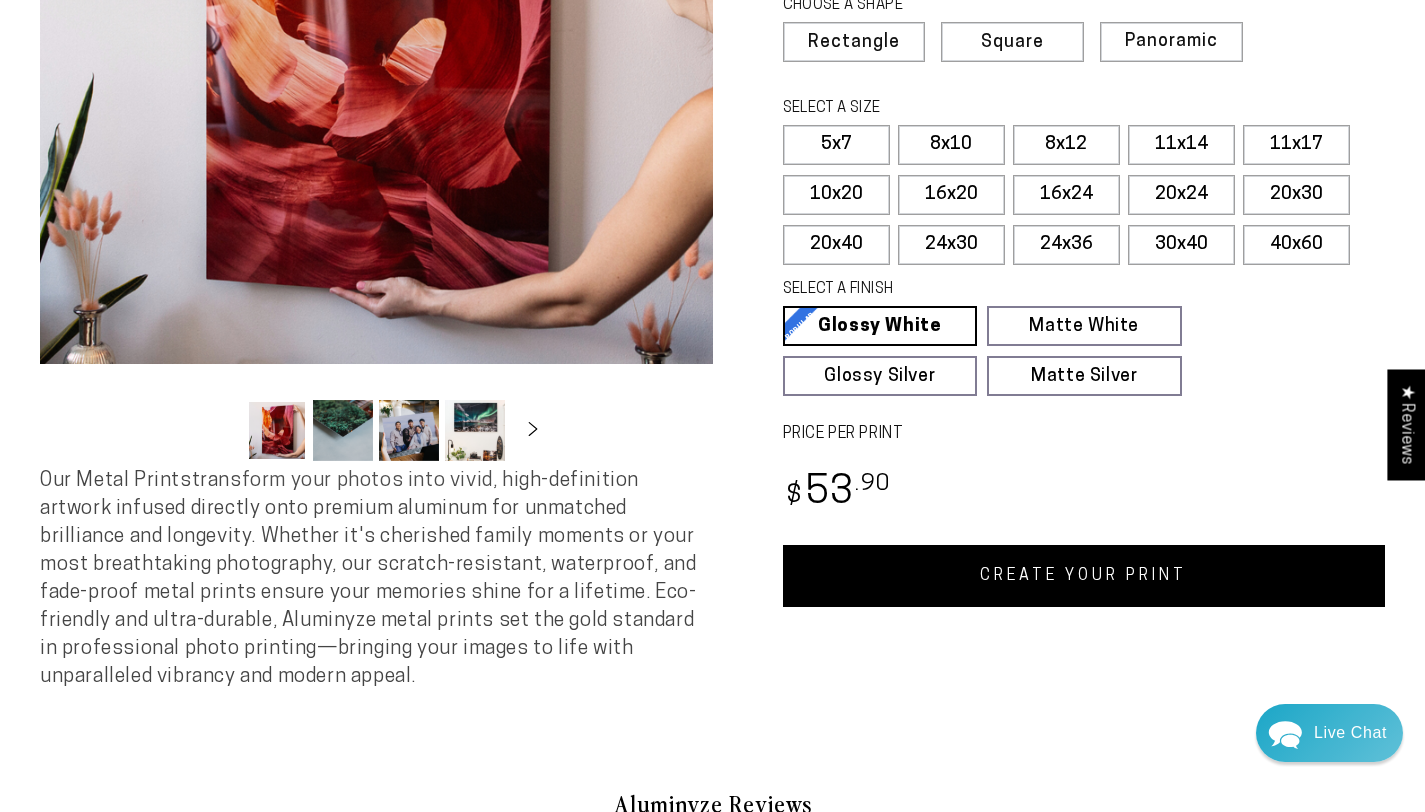 scroll, scrollTop: 426, scrollLeft: 0, axis: vertical 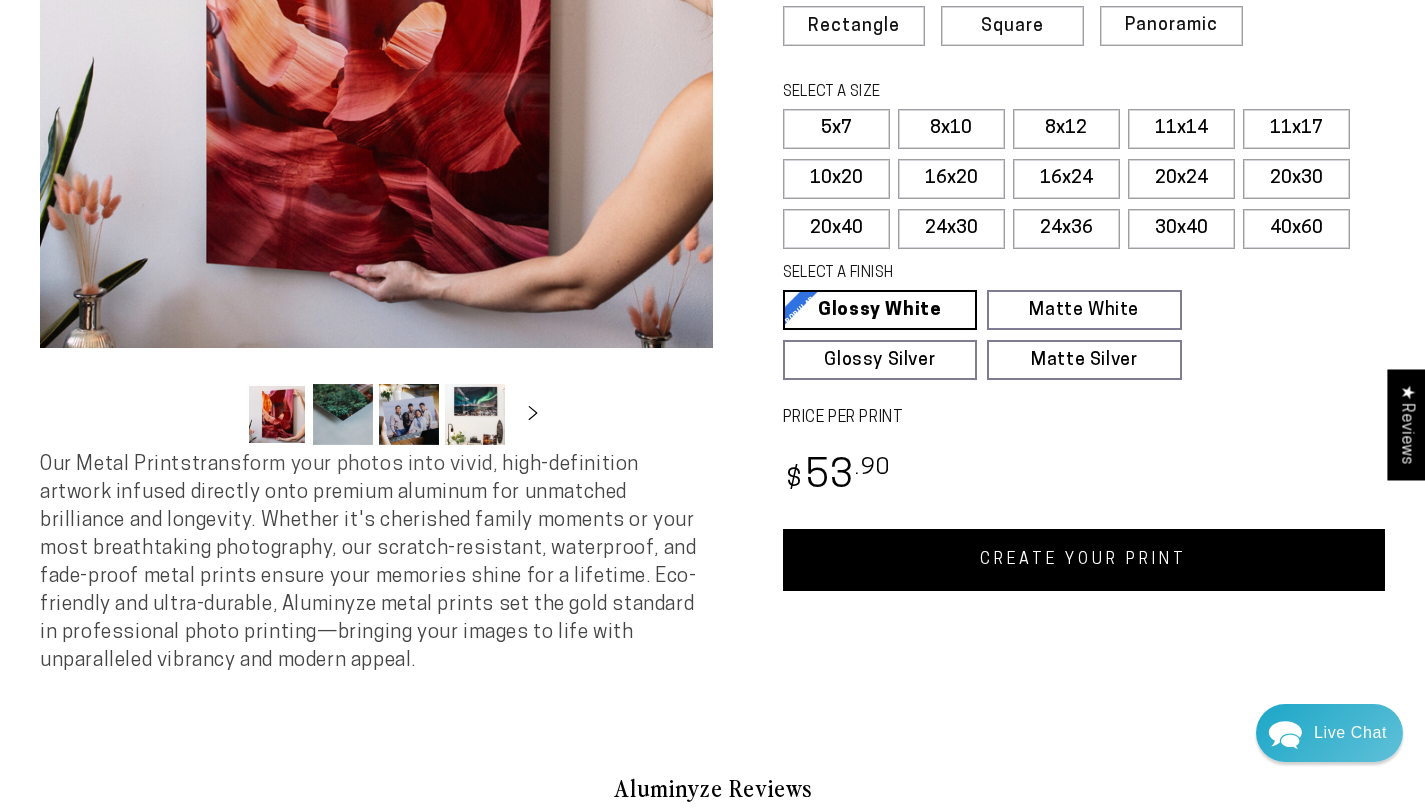 click on "CREATE YOUR PRINT" at bounding box center [1084, 560] 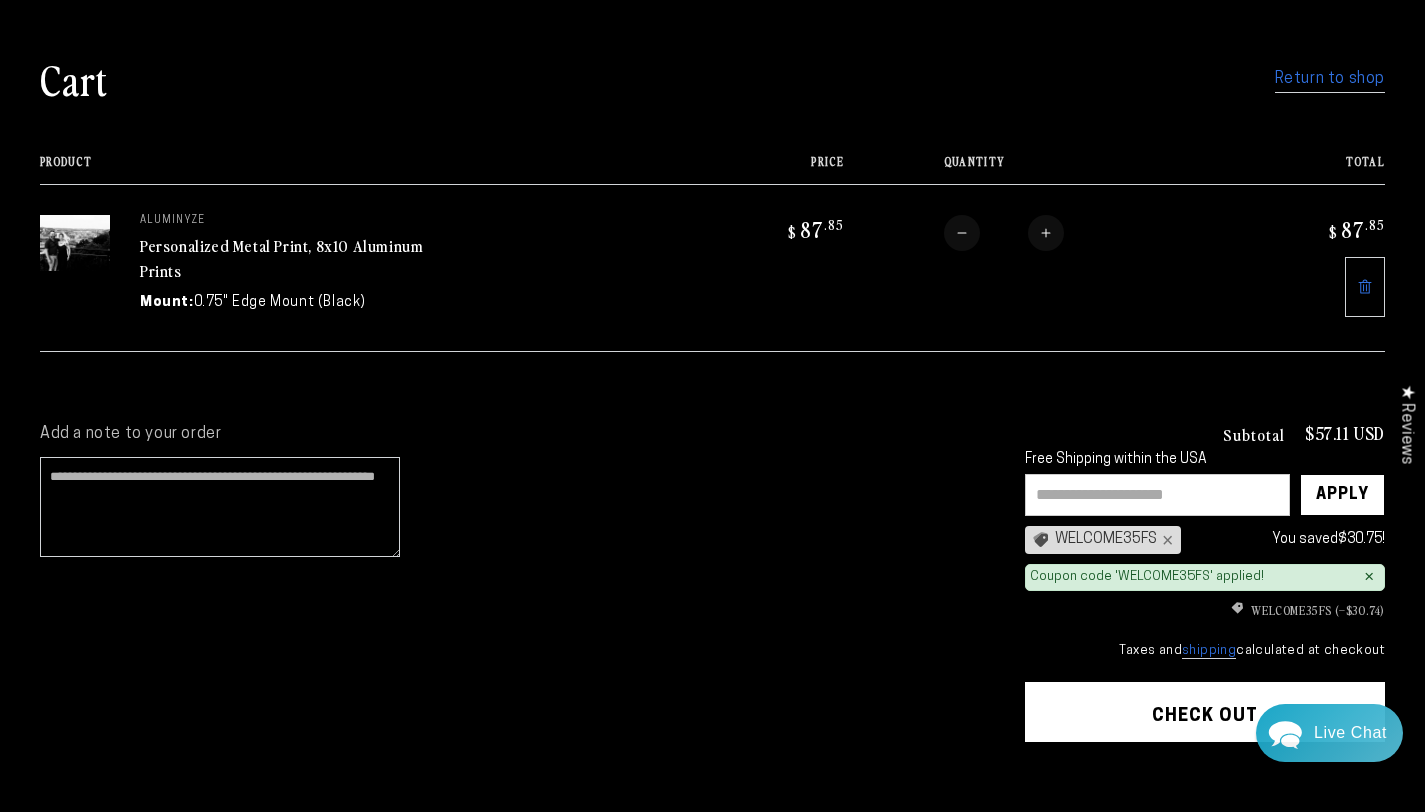 scroll, scrollTop: 139, scrollLeft: 0, axis: vertical 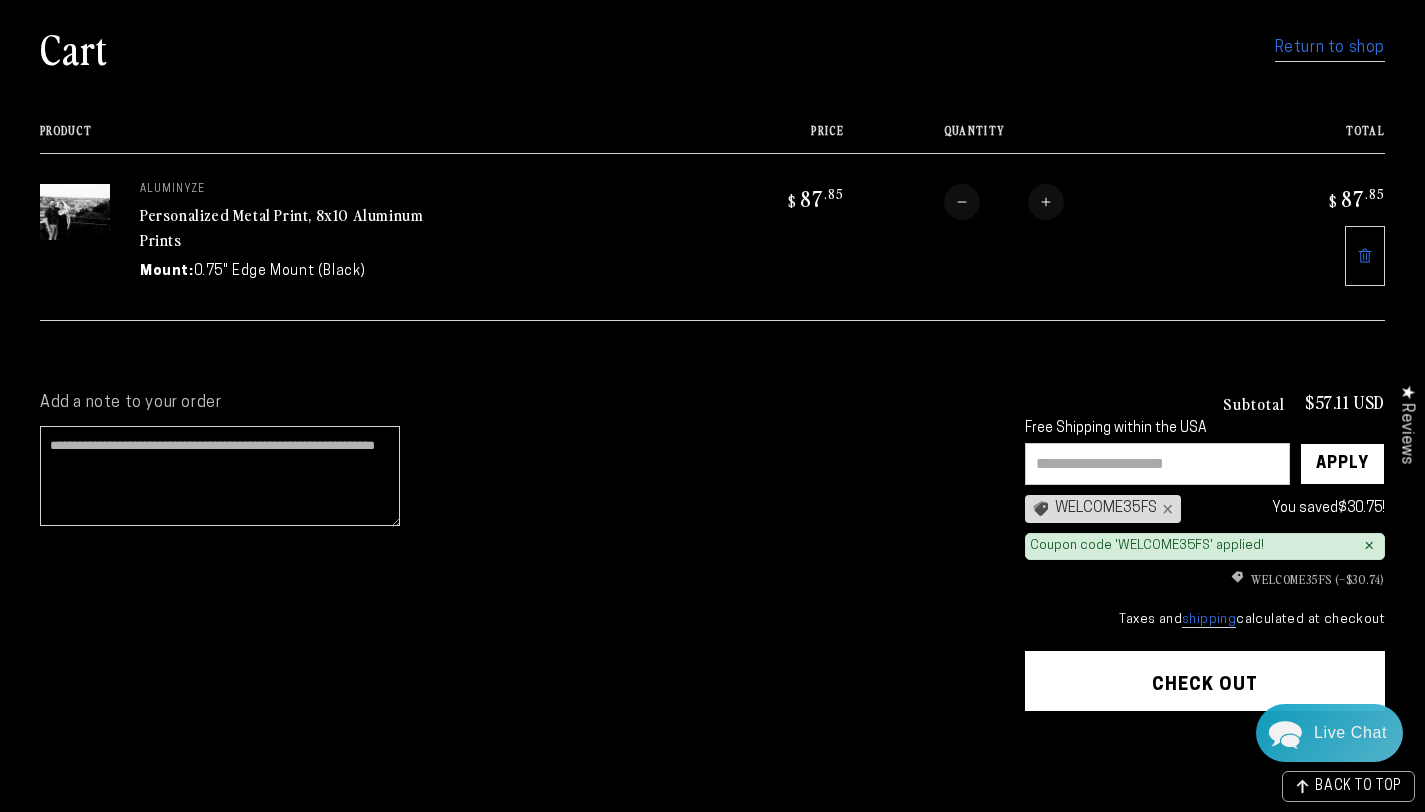 click on "Check out" at bounding box center [1205, 681] 